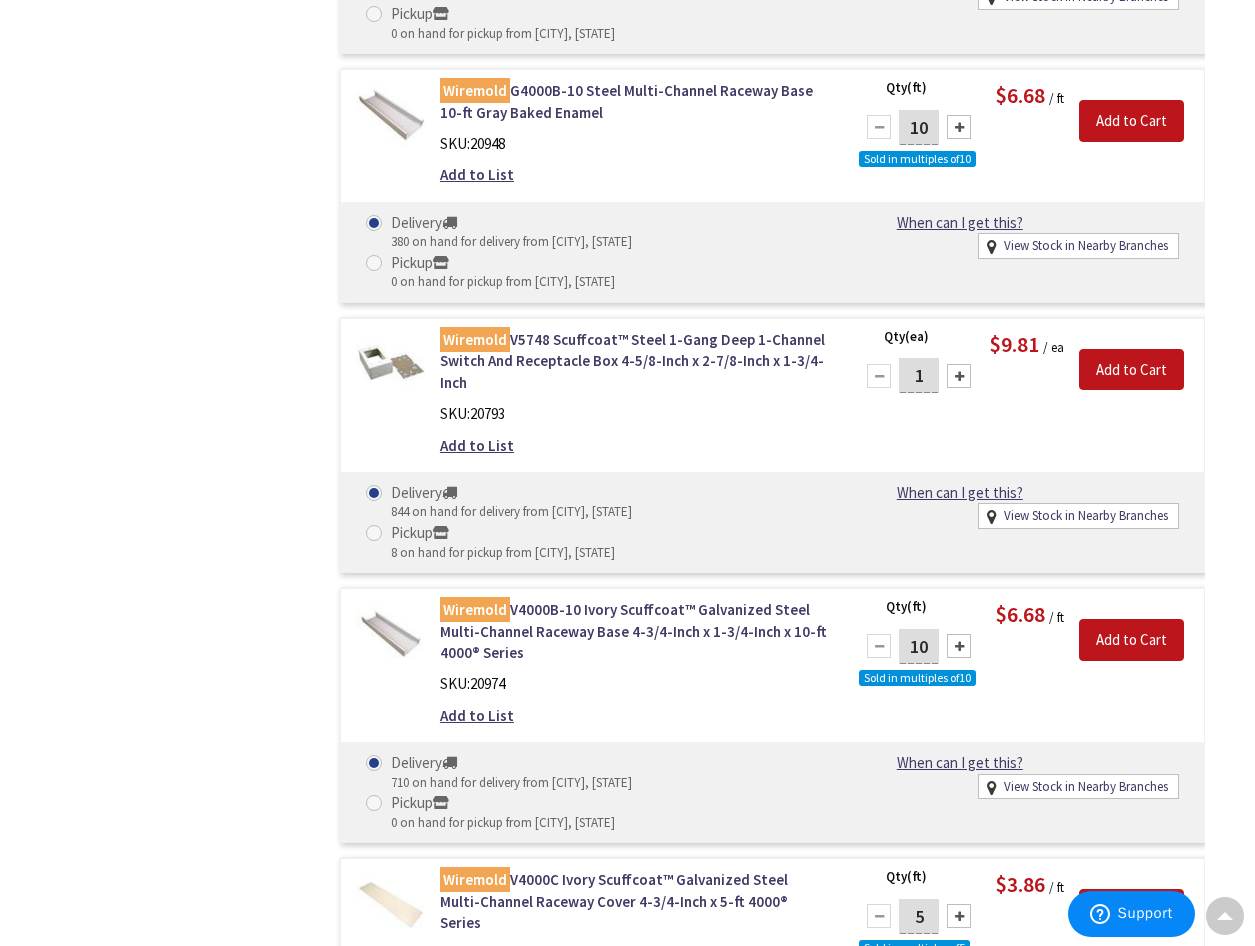 scroll, scrollTop: 0, scrollLeft: 0, axis: both 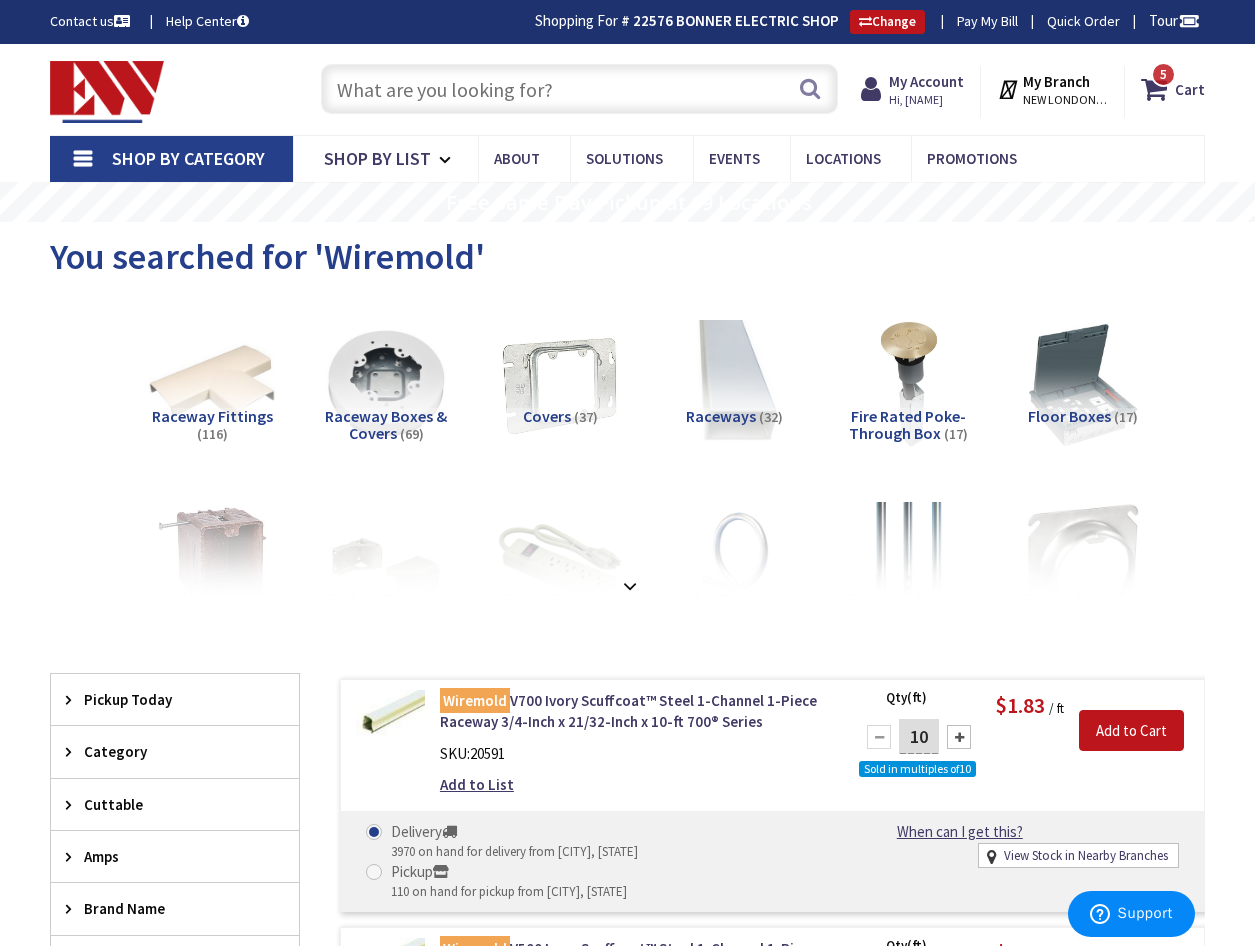 click on "Shop By Category" at bounding box center [171, 159] 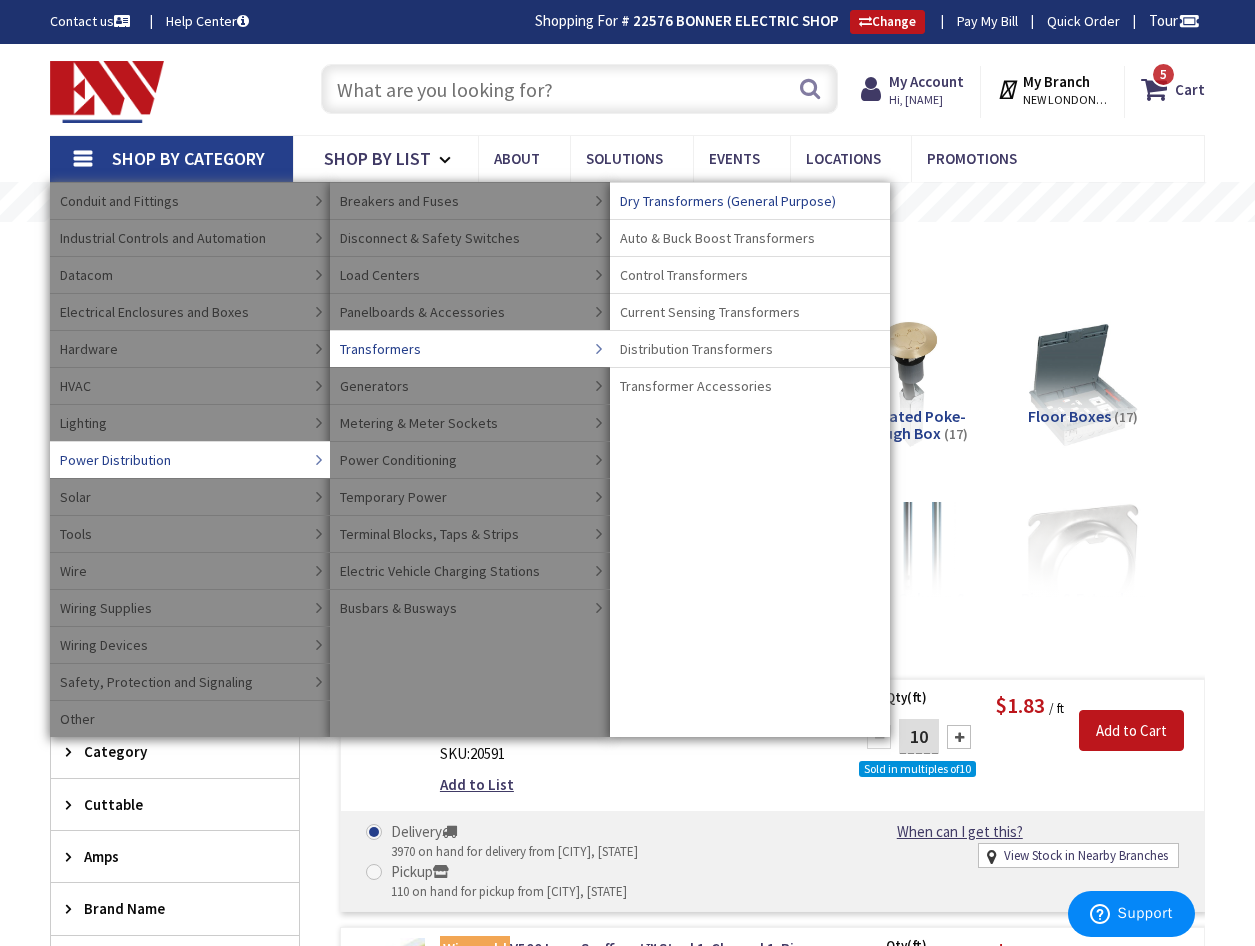 click on "Dry Transformers (General Purpose)" at bounding box center [728, 201] 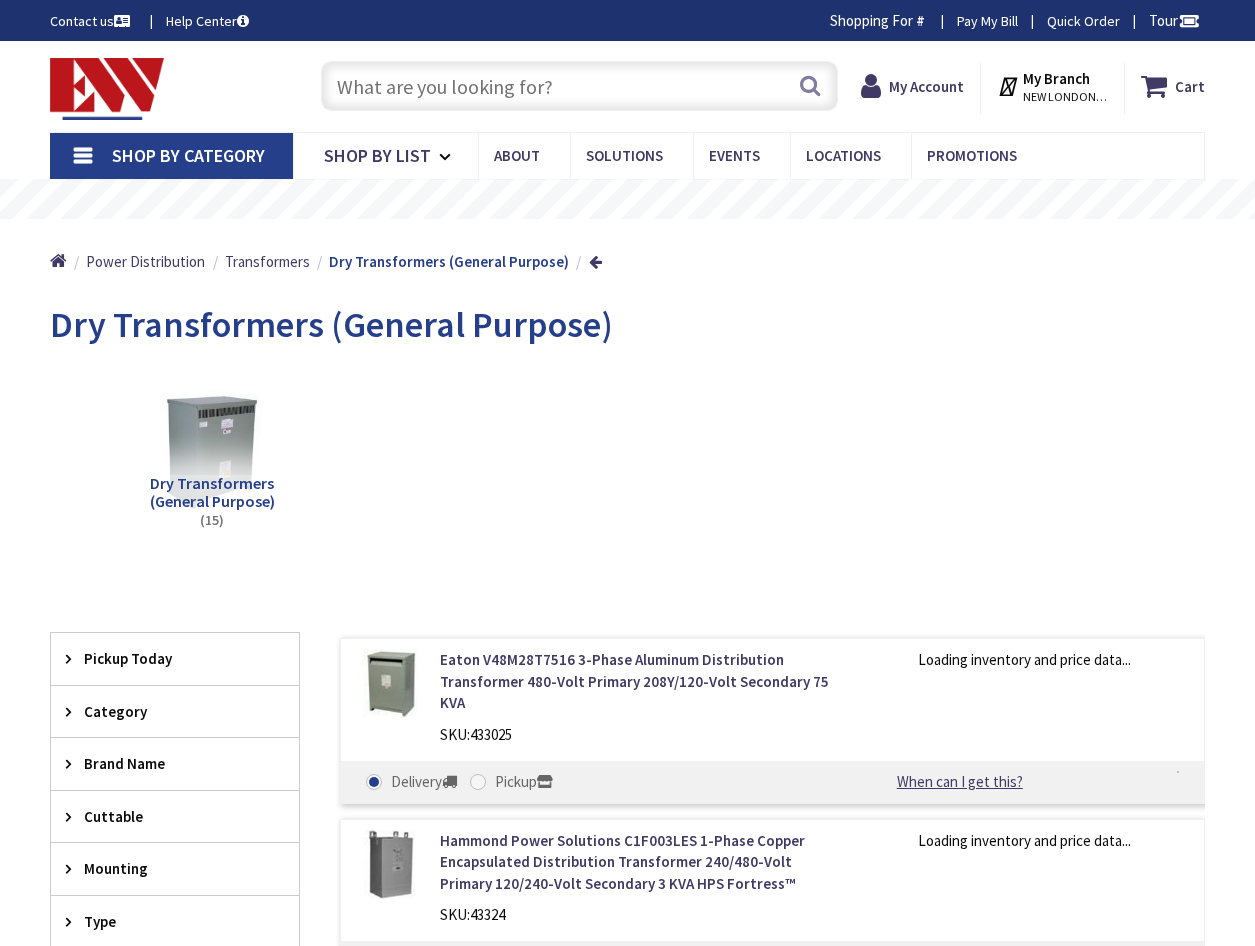 scroll, scrollTop: 0, scrollLeft: 0, axis: both 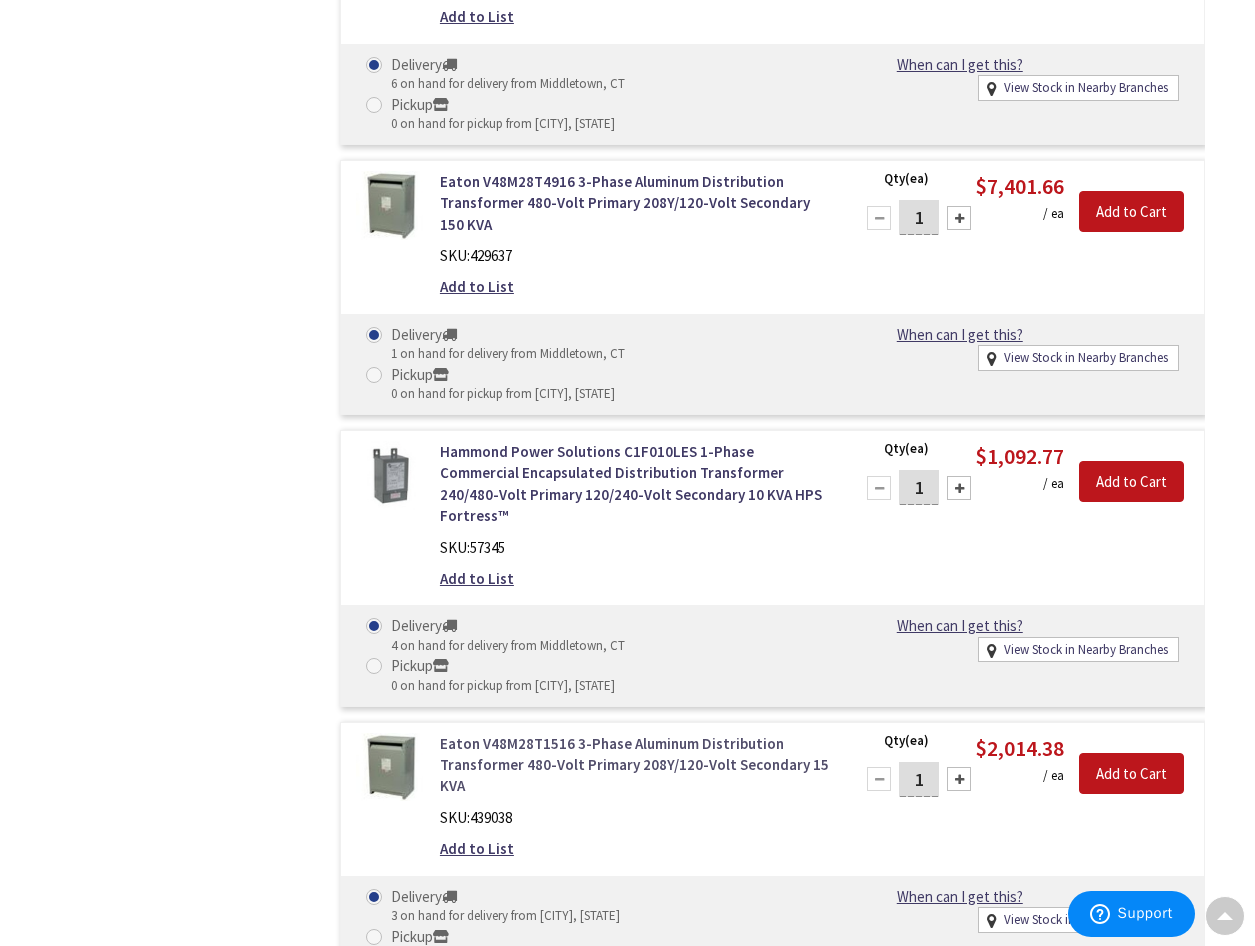 click on "Eaton V48M28T1516 3-Phase Aluminum Distribution Transformer 480-Volt Primary 208Y/120-Volt Secondary 15 KVA" at bounding box center (635, 765) 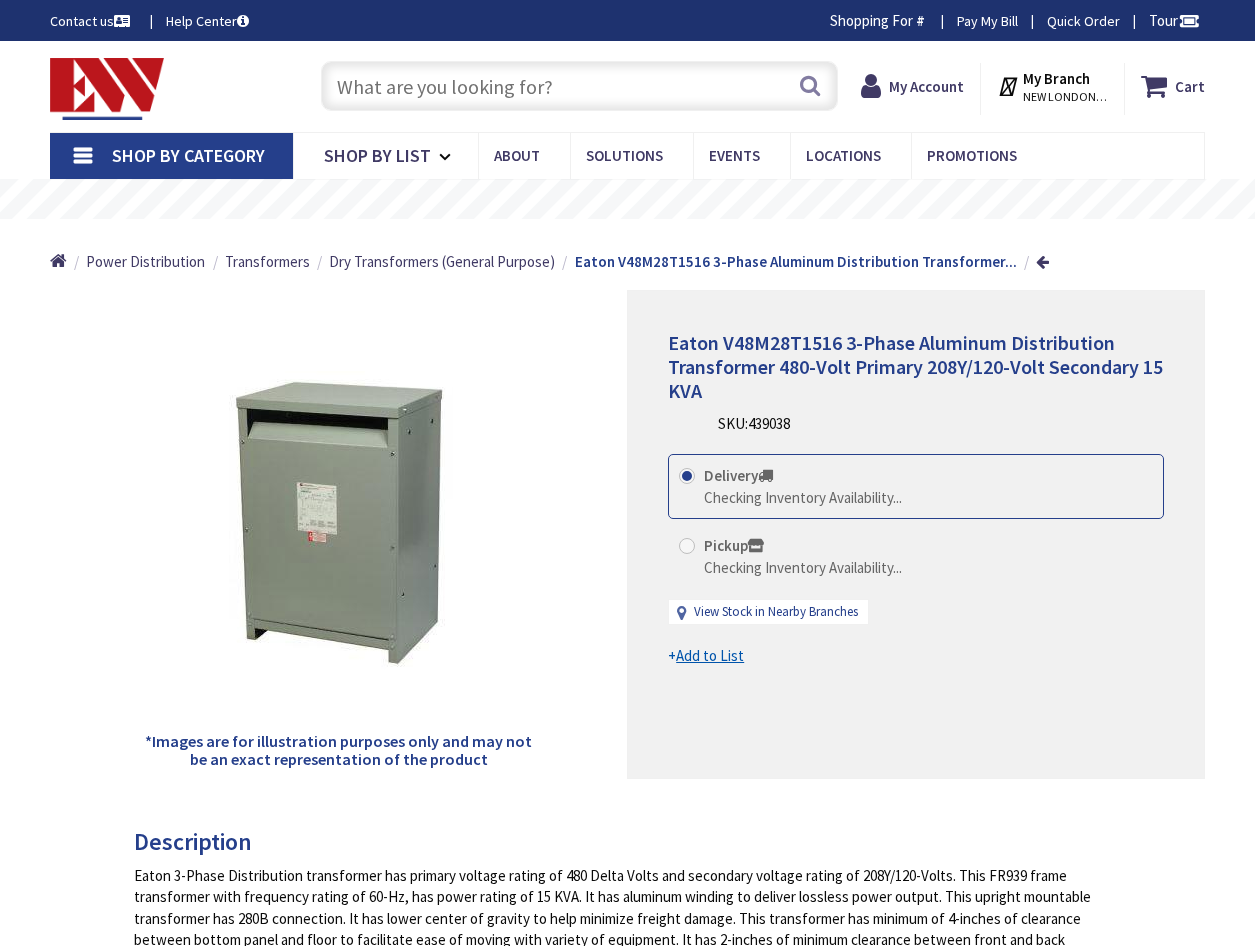 scroll, scrollTop: 0, scrollLeft: 0, axis: both 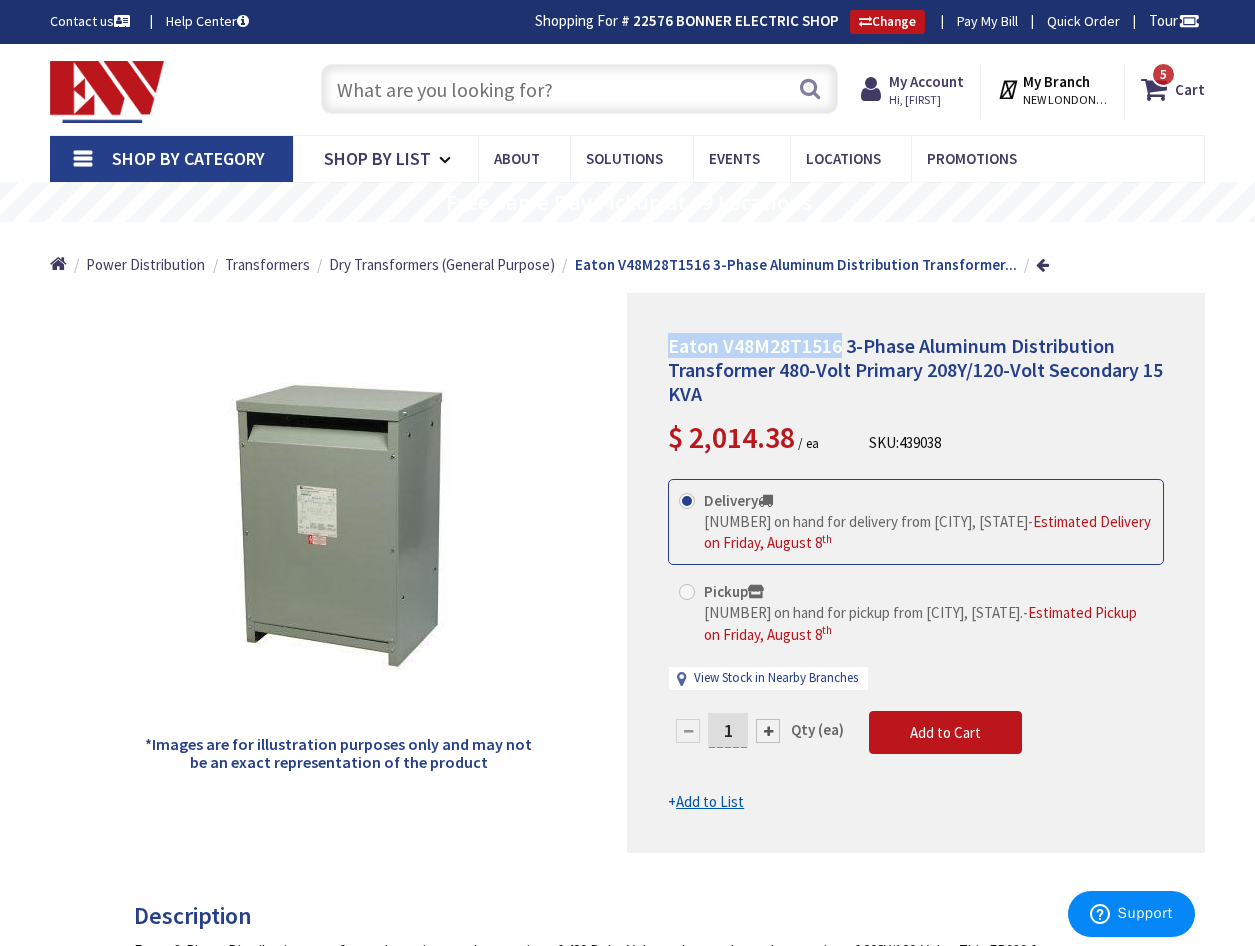 drag, startPoint x: 665, startPoint y: 348, endPoint x: 841, endPoint y: 351, distance: 176.02557 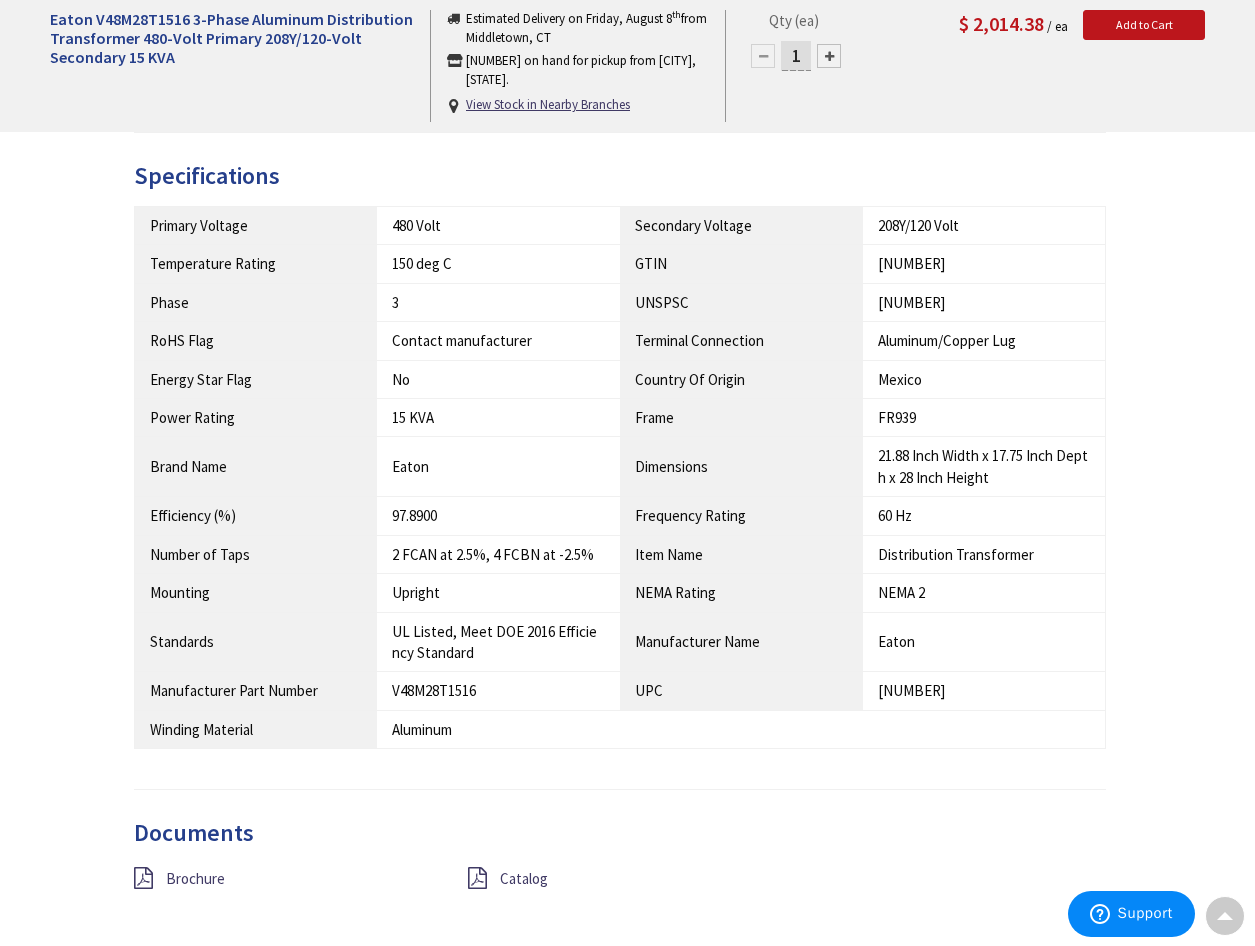 scroll, scrollTop: 1500, scrollLeft: 0, axis: vertical 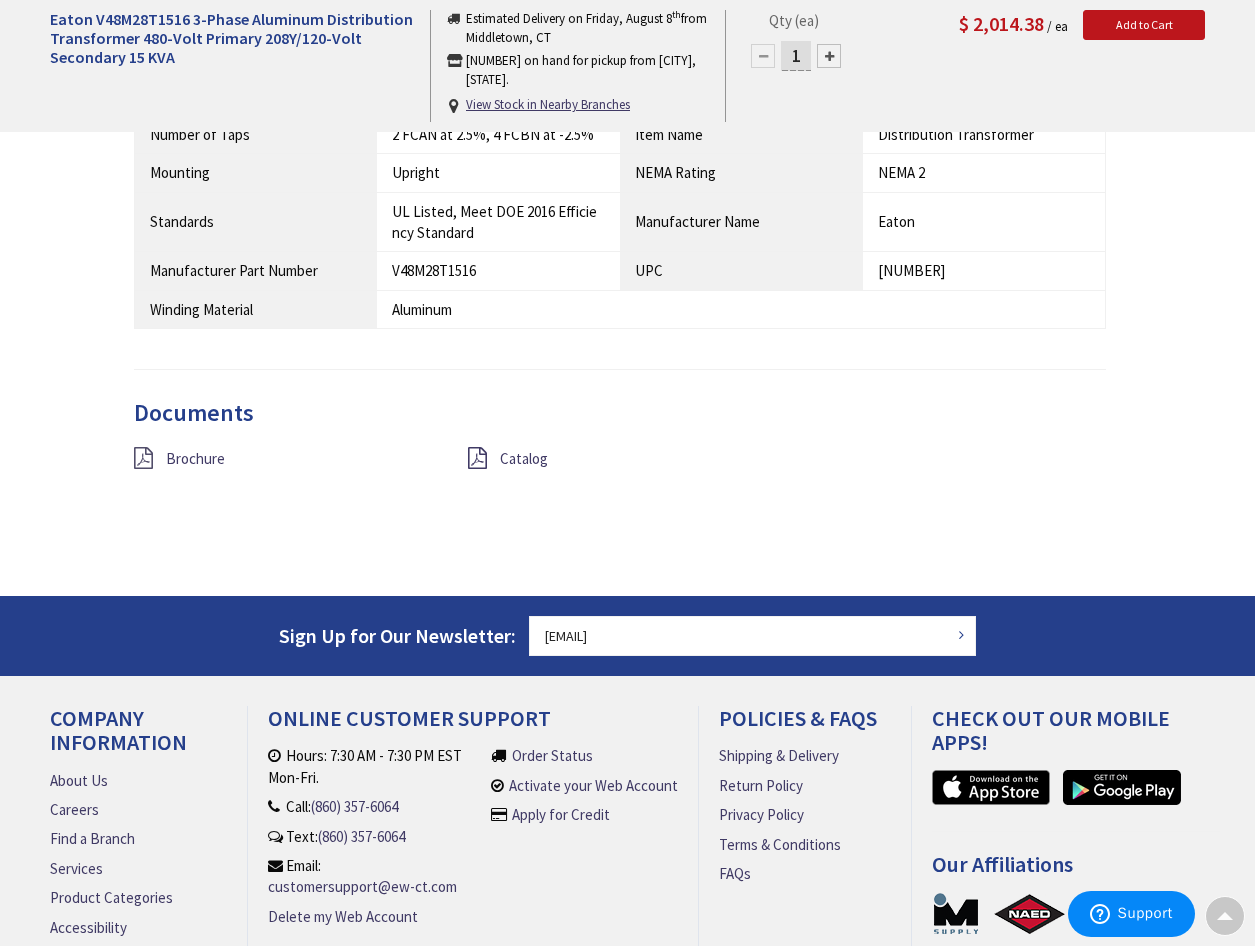 click at bounding box center (143, 458) 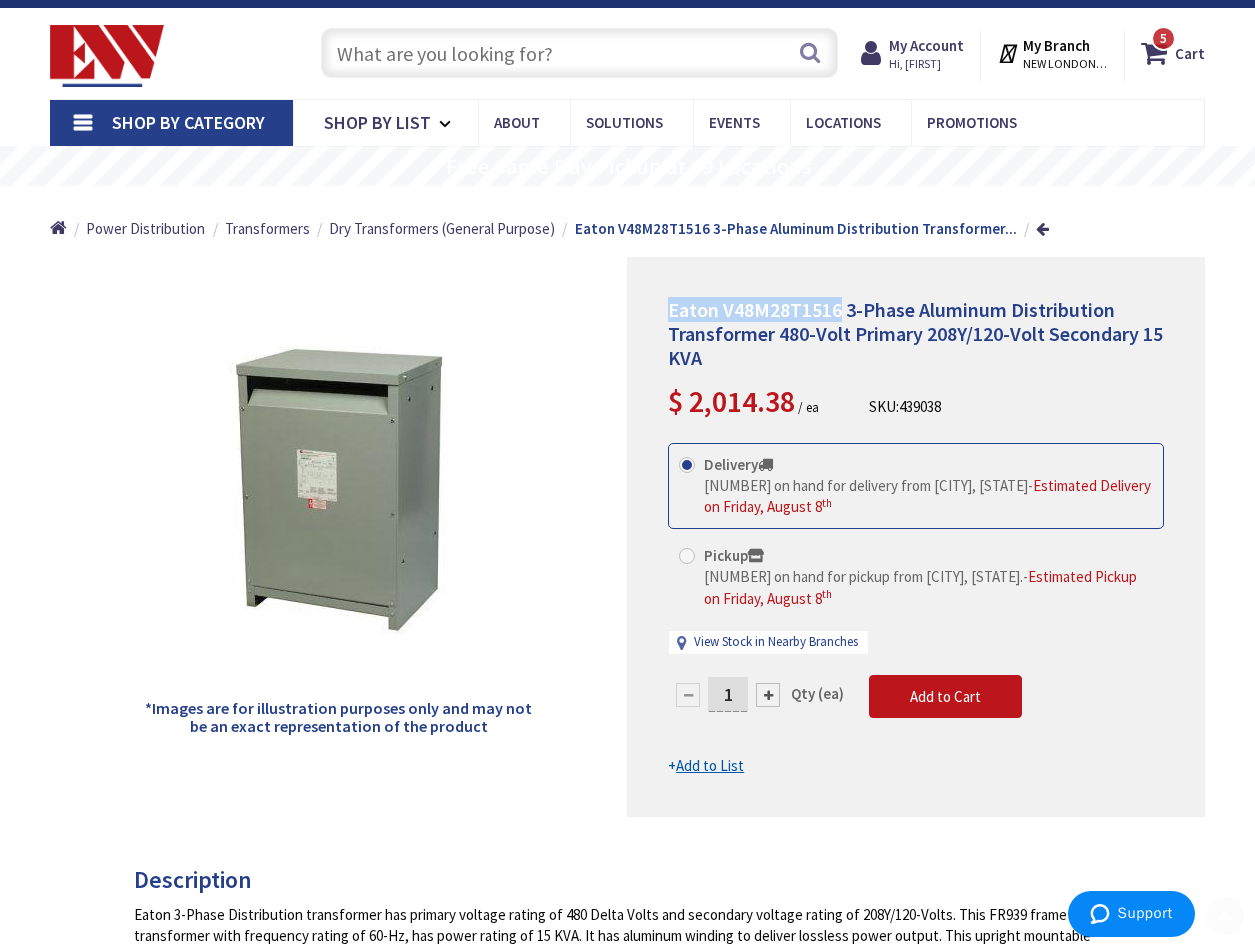 scroll, scrollTop: 0, scrollLeft: 0, axis: both 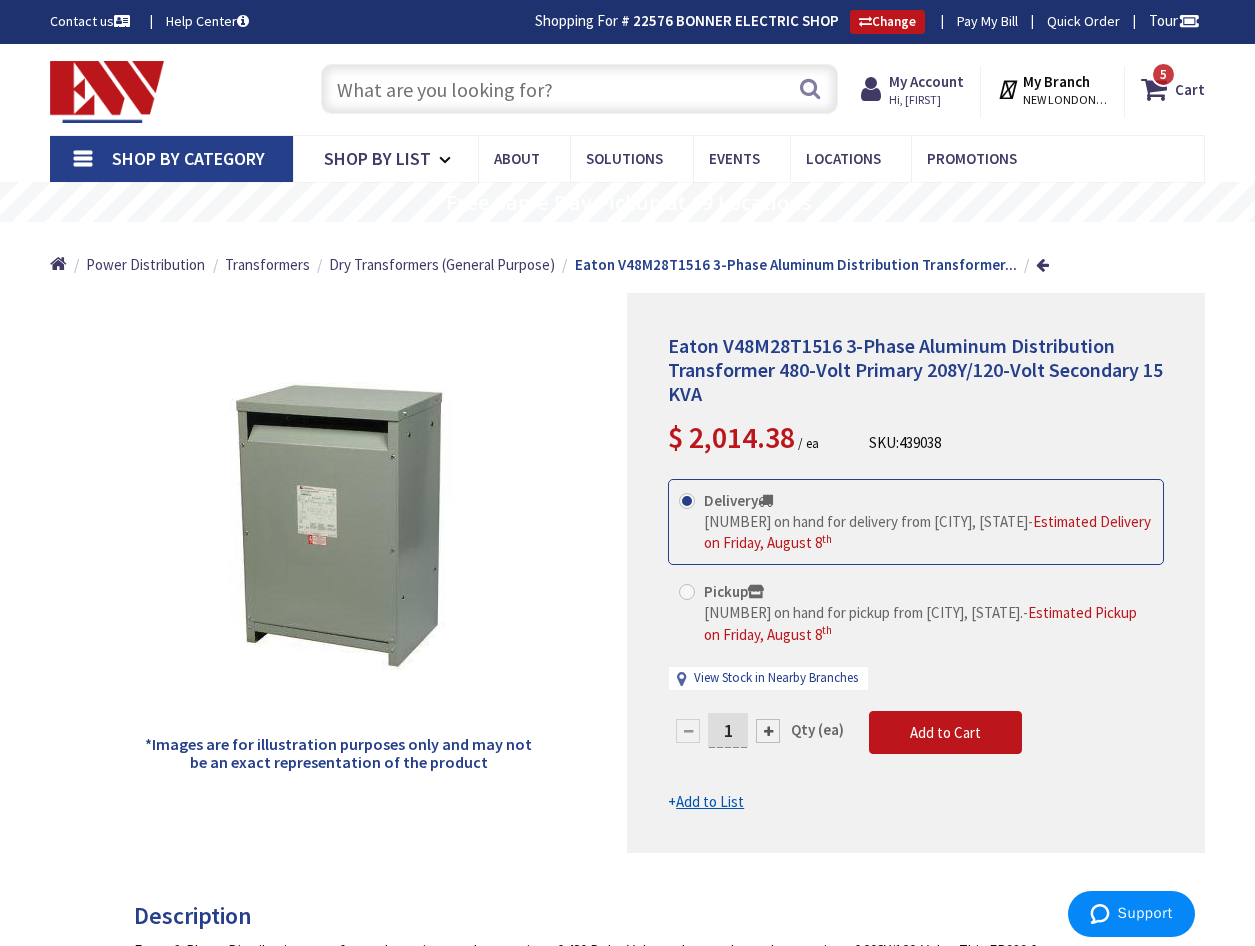 click on "Shop By Category" at bounding box center [171, 159] 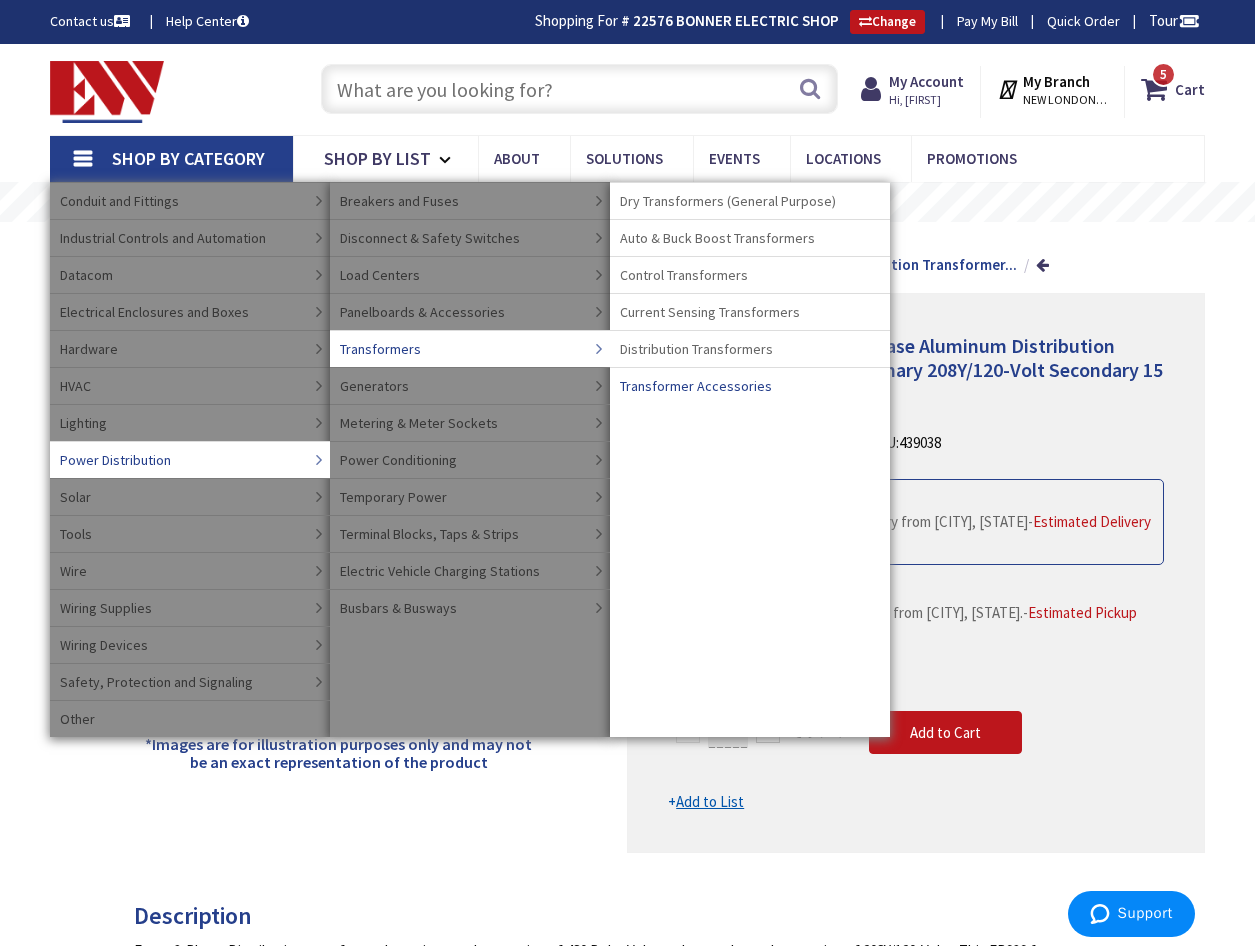 click on "Transformer Accessories" at bounding box center (696, 386) 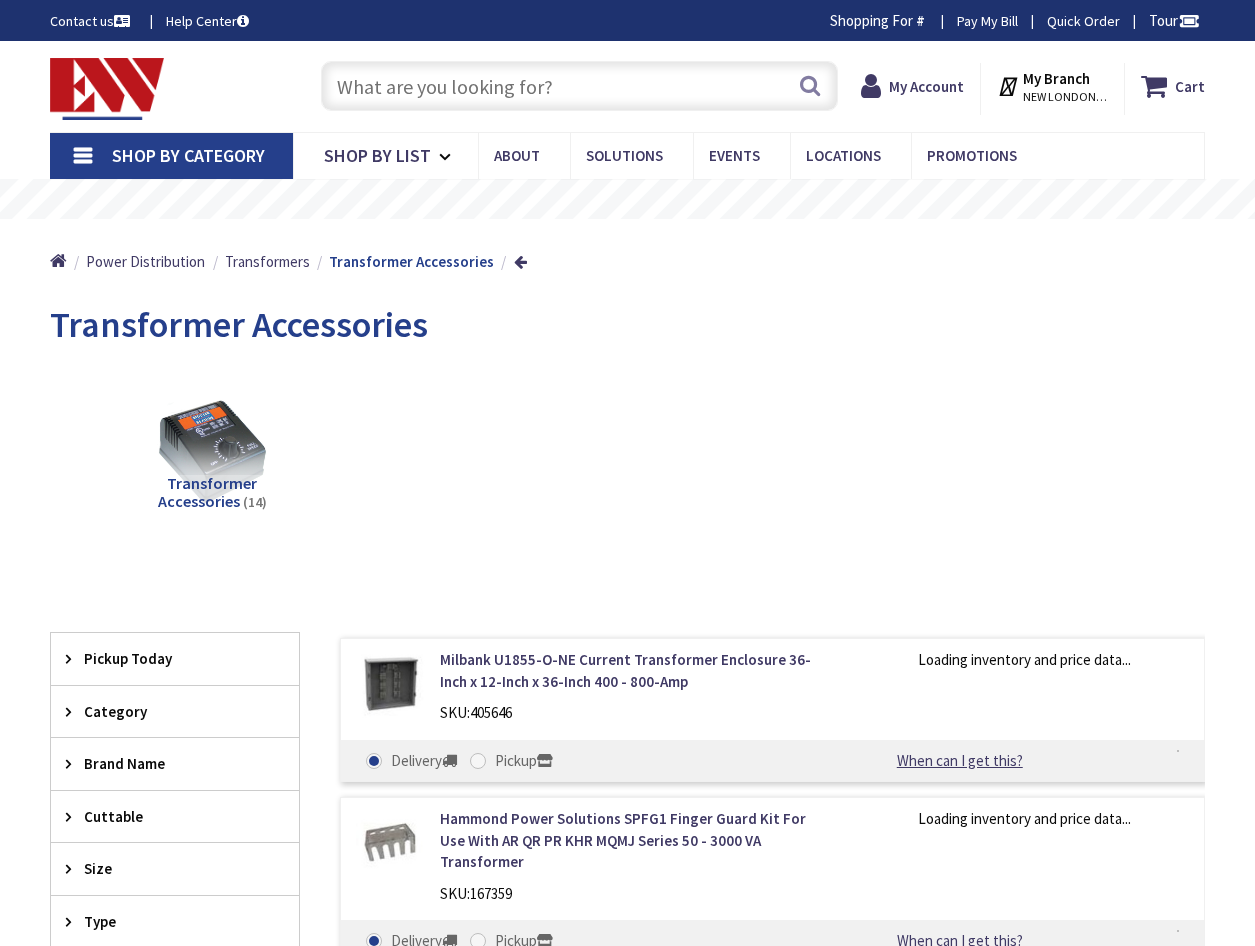 scroll, scrollTop: 0, scrollLeft: 0, axis: both 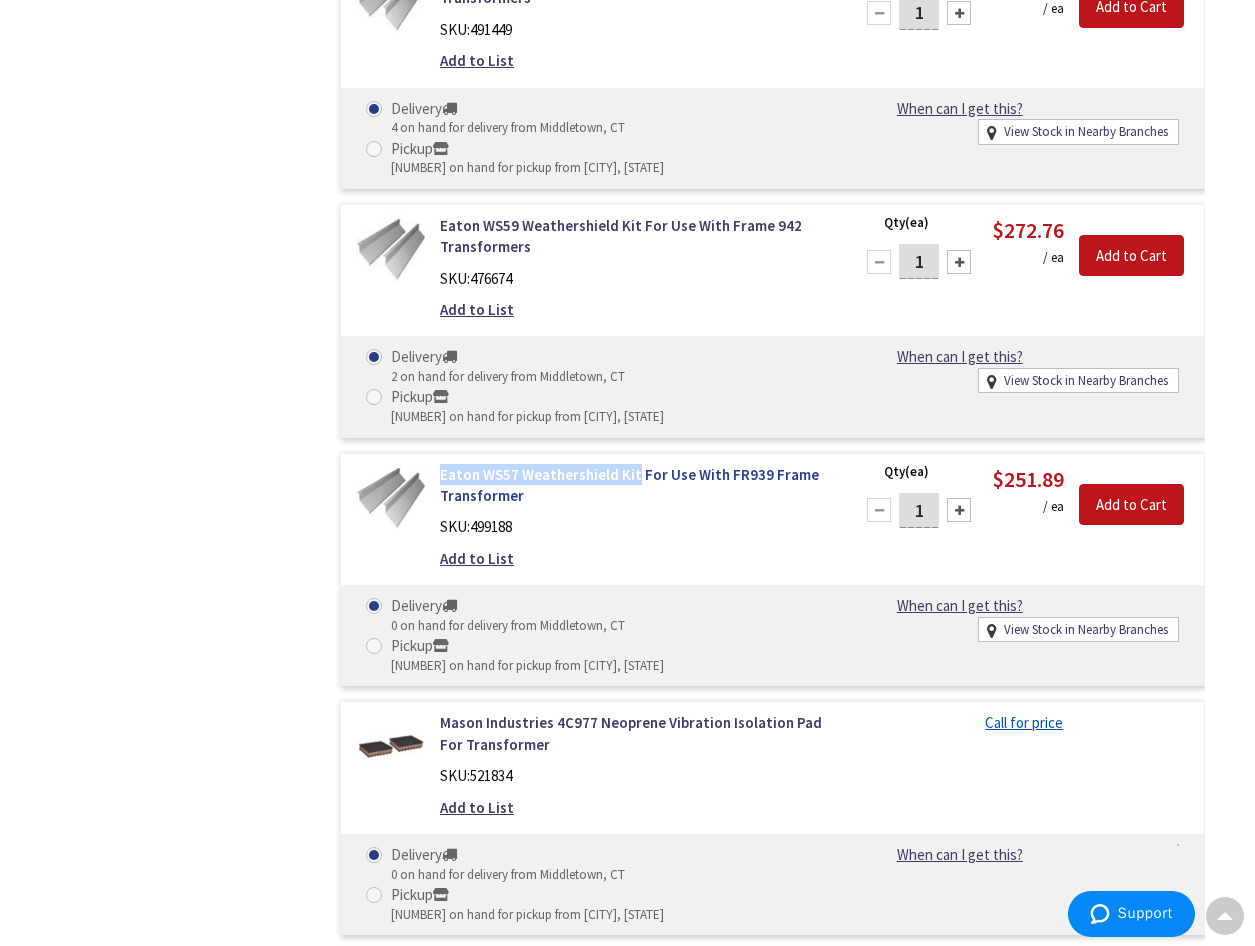 drag, startPoint x: 436, startPoint y: 453, endPoint x: 632, endPoint y: 454, distance: 196.00255 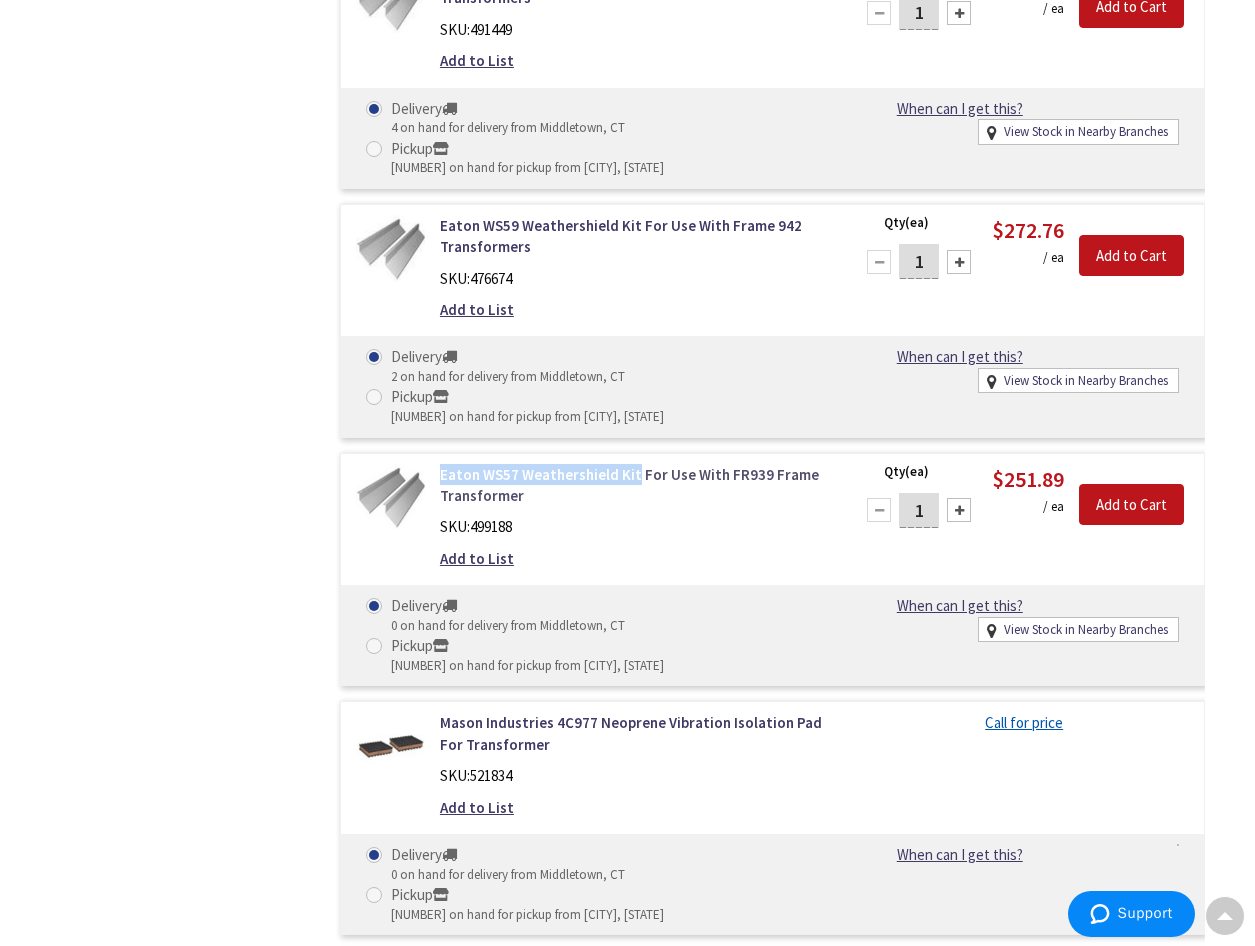 drag, startPoint x: 632, startPoint y: 454, endPoint x: 596, endPoint y: 458, distance: 36.221542 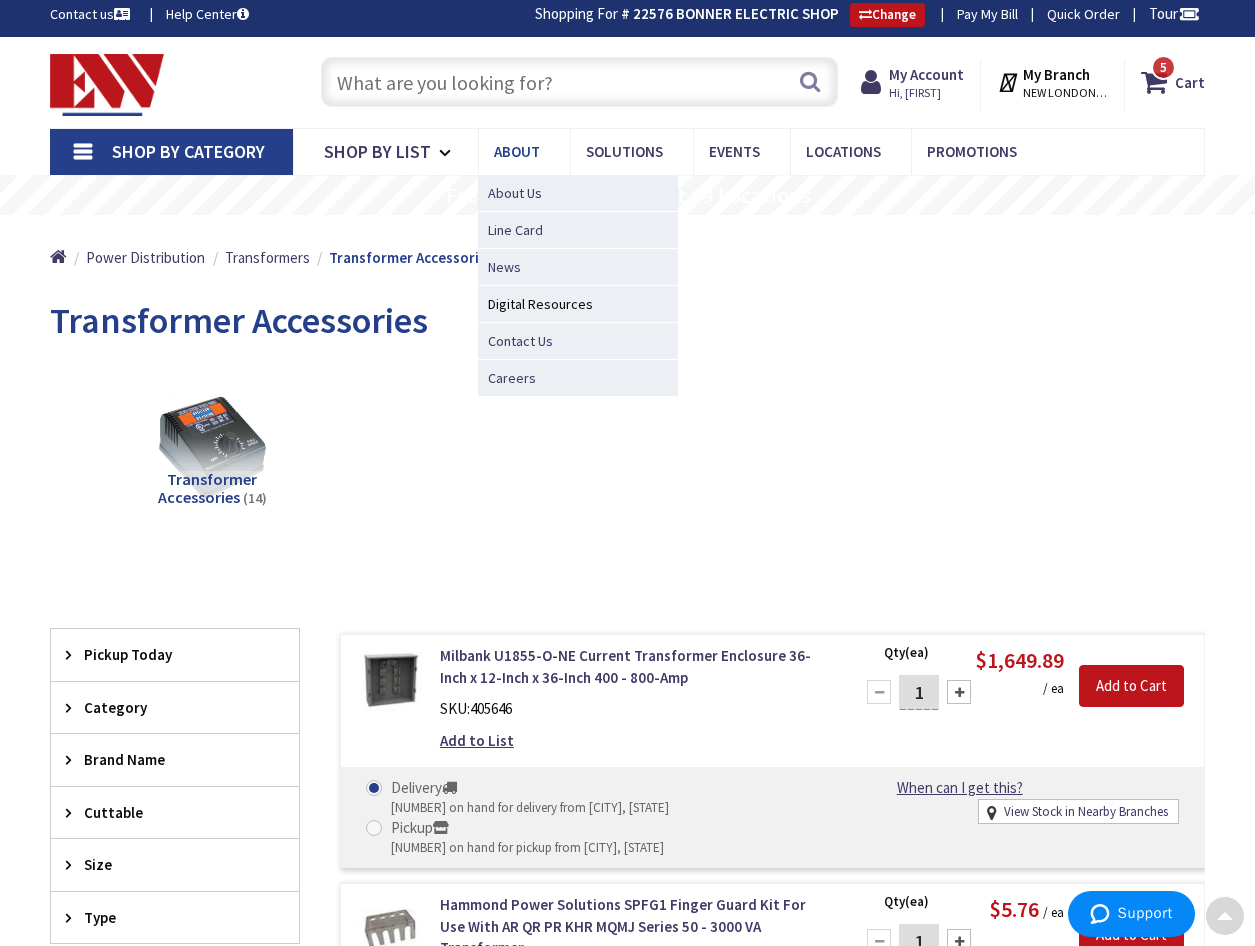 scroll, scrollTop: 0, scrollLeft: 0, axis: both 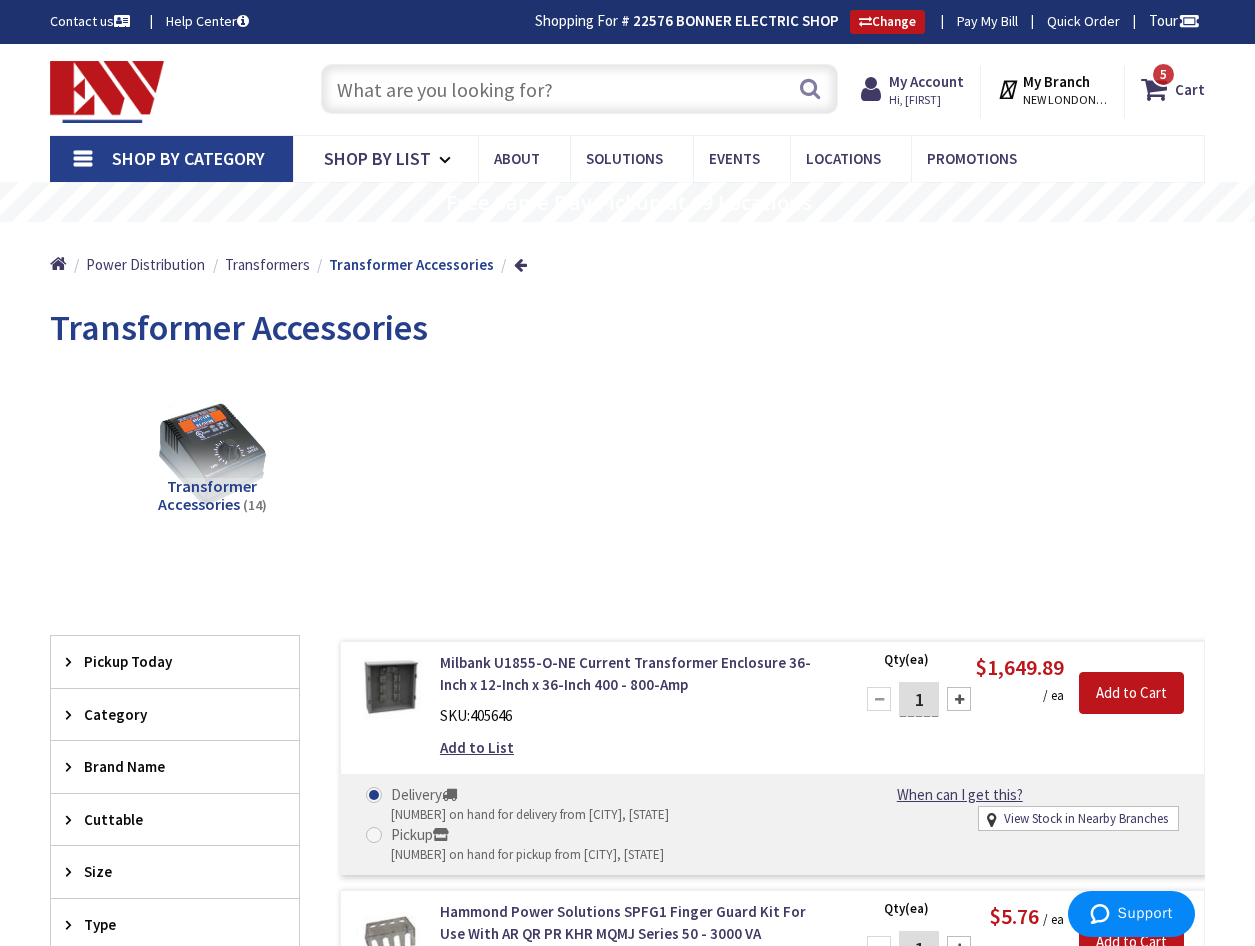 click at bounding box center (579, 89) 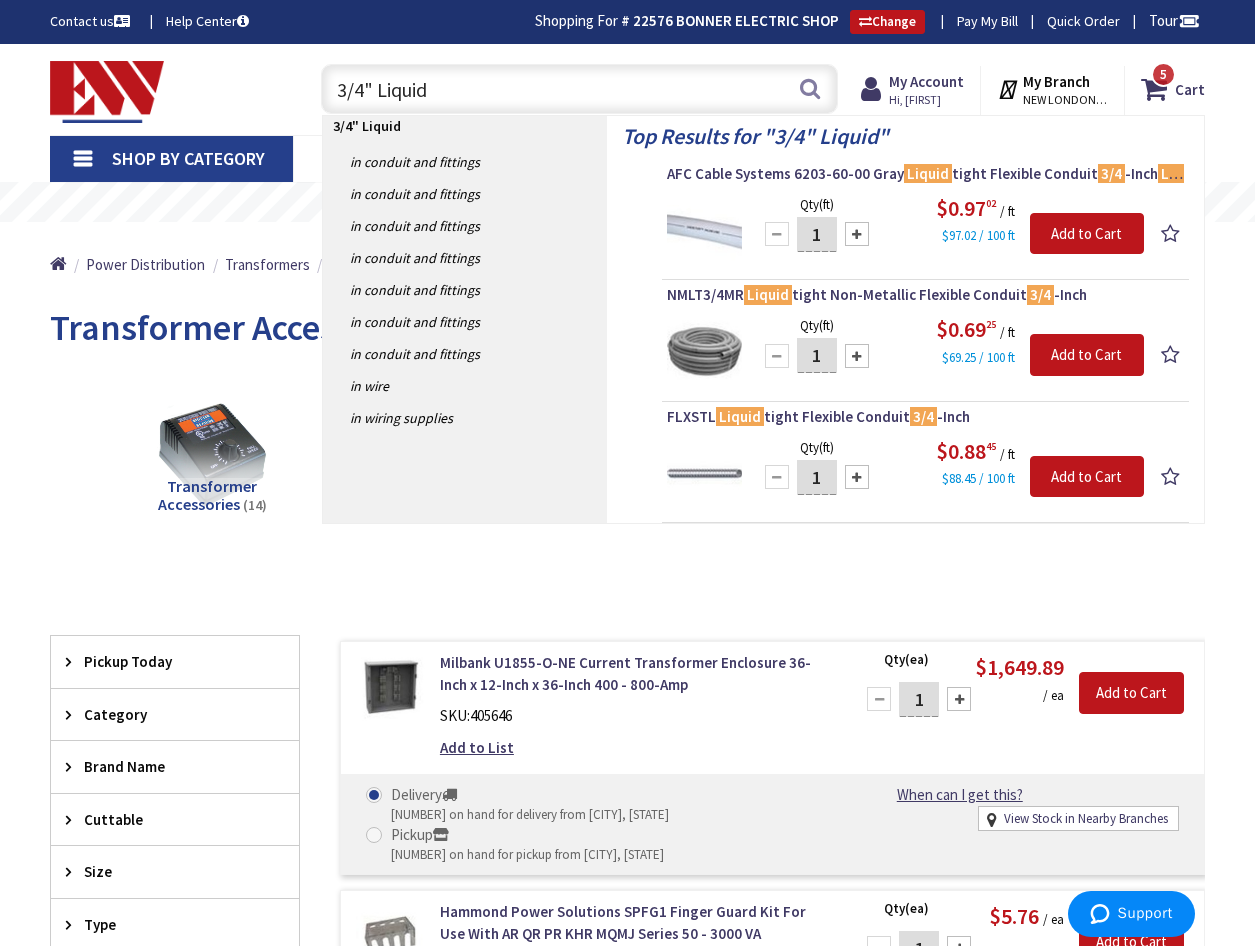 click on "3/4" Liquid" at bounding box center (579, 89) 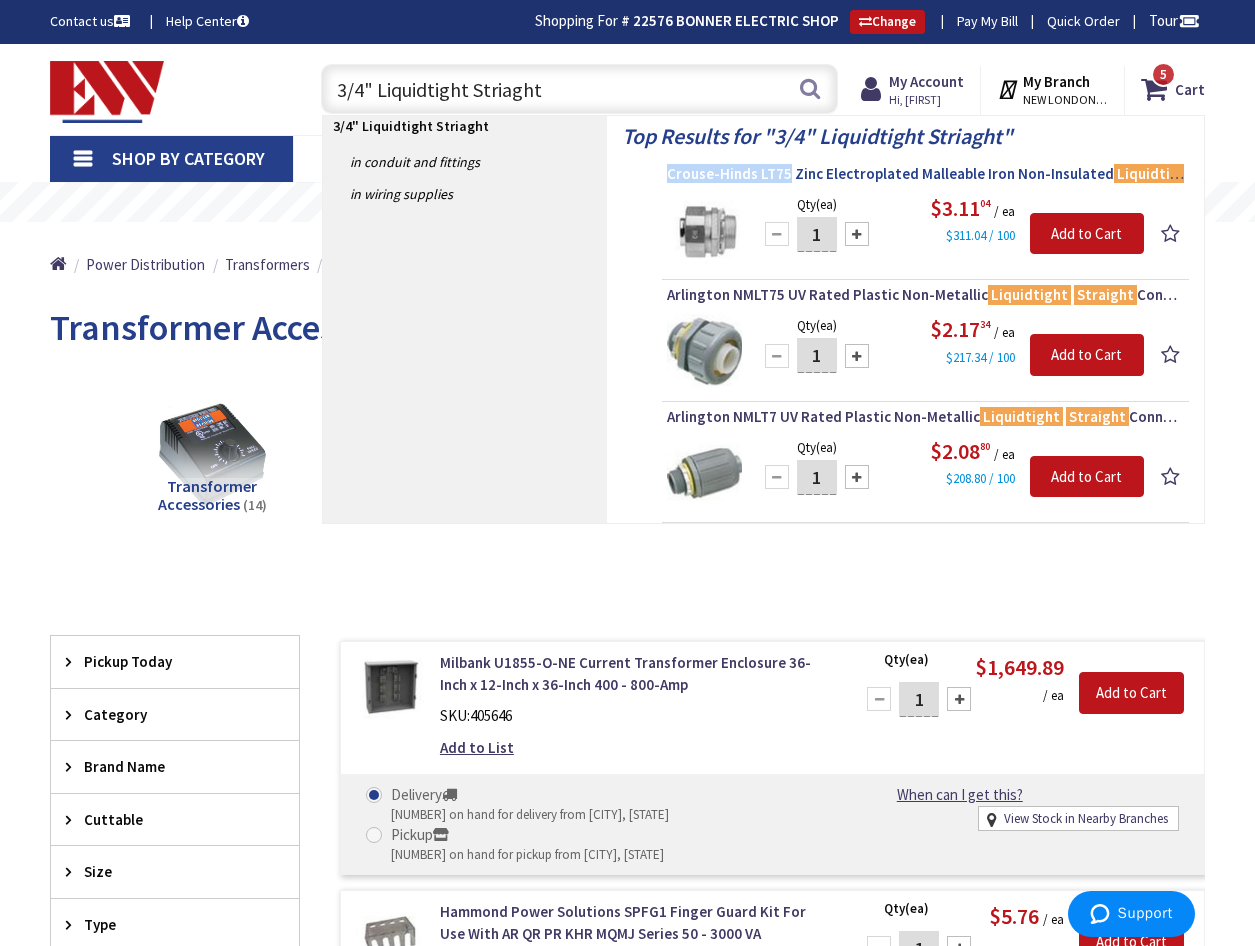 drag, startPoint x: 664, startPoint y: 171, endPoint x: 784, endPoint y: 177, distance: 120.14991 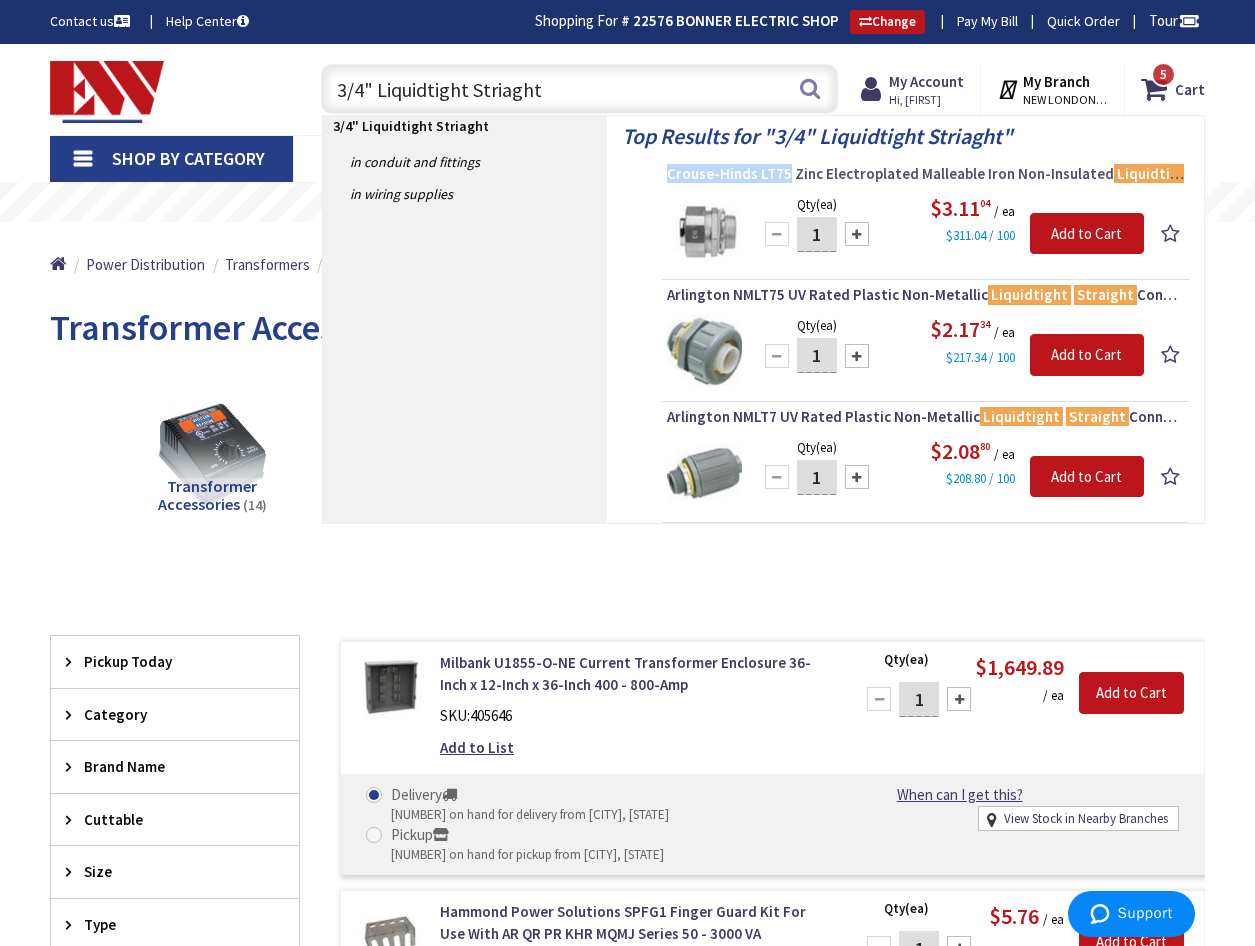 copy on "Crouse-Hinds LT75" 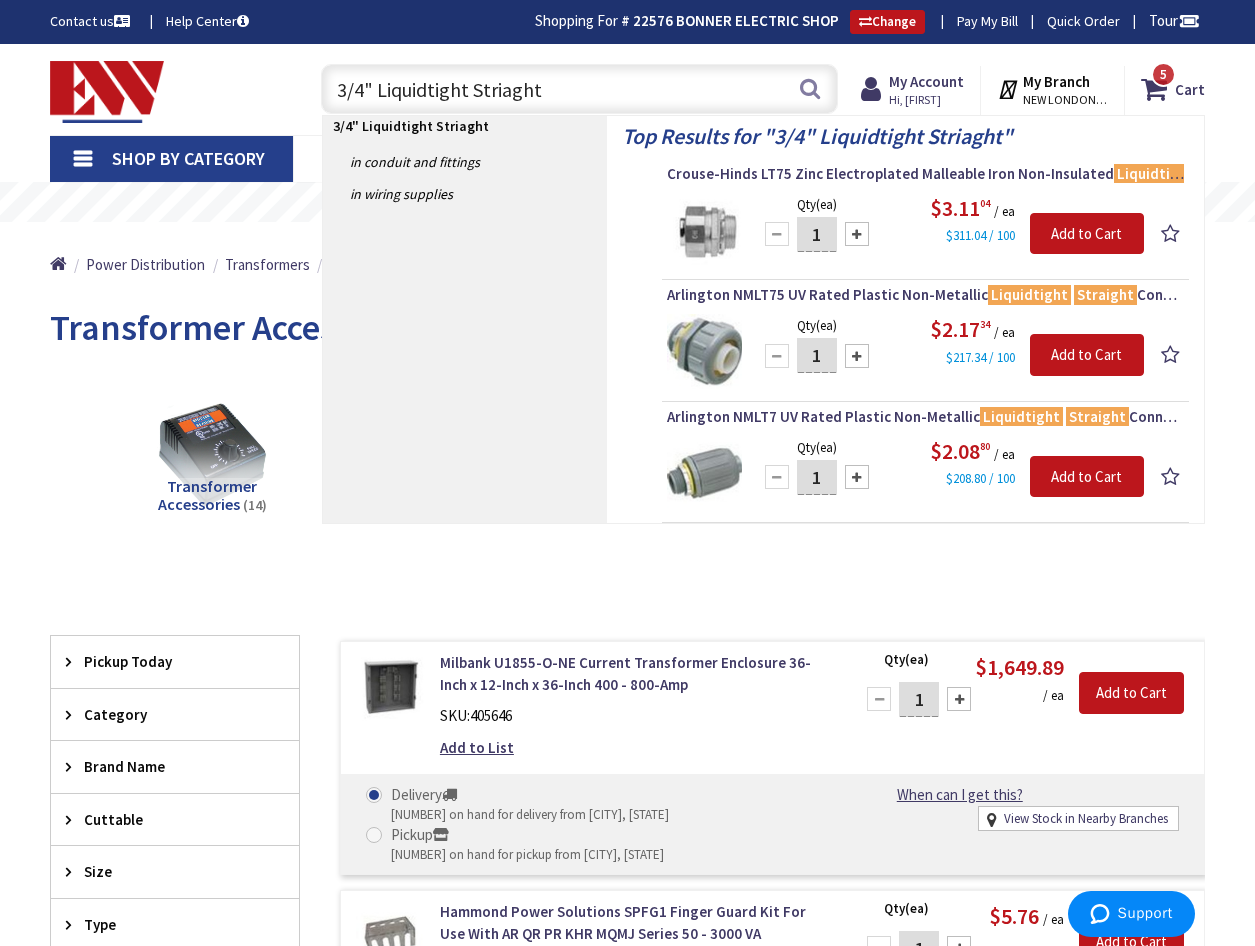 drag, startPoint x: 538, startPoint y: 95, endPoint x: 476, endPoint y: 94, distance: 62.008064 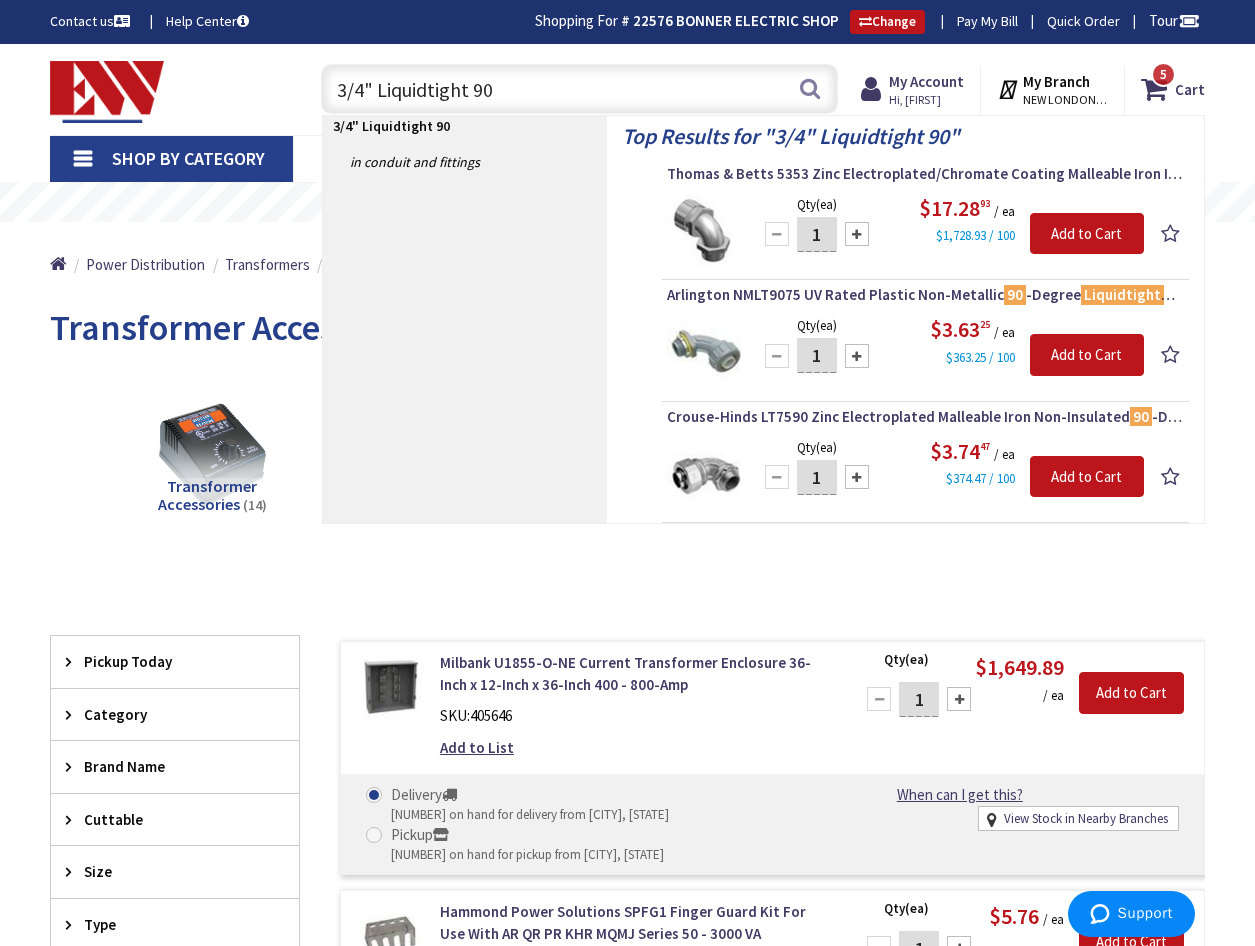 type on "3/4" Liquidtight 90" 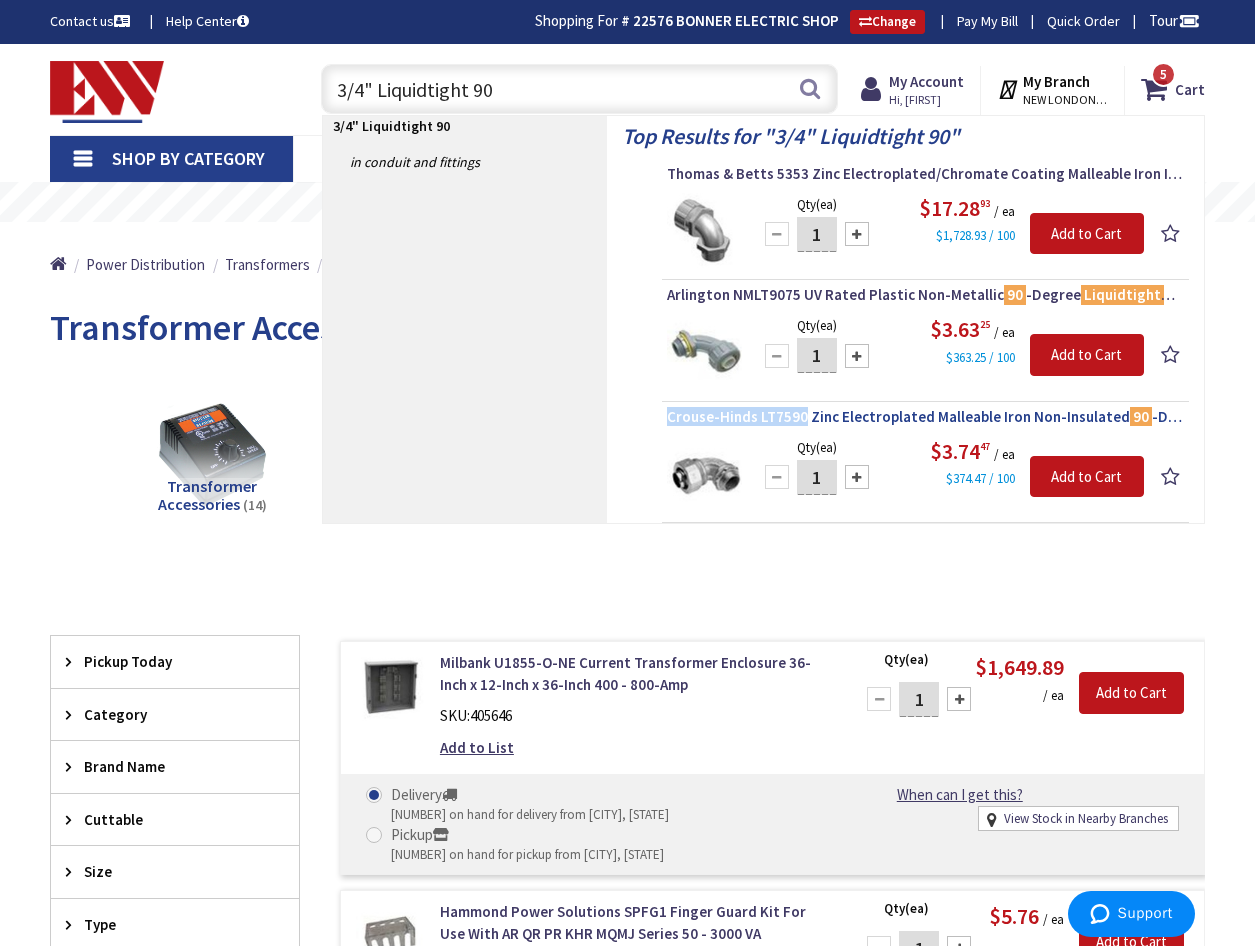 drag, startPoint x: 668, startPoint y: 418, endPoint x: 800, endPoint y: 418, distance: 132 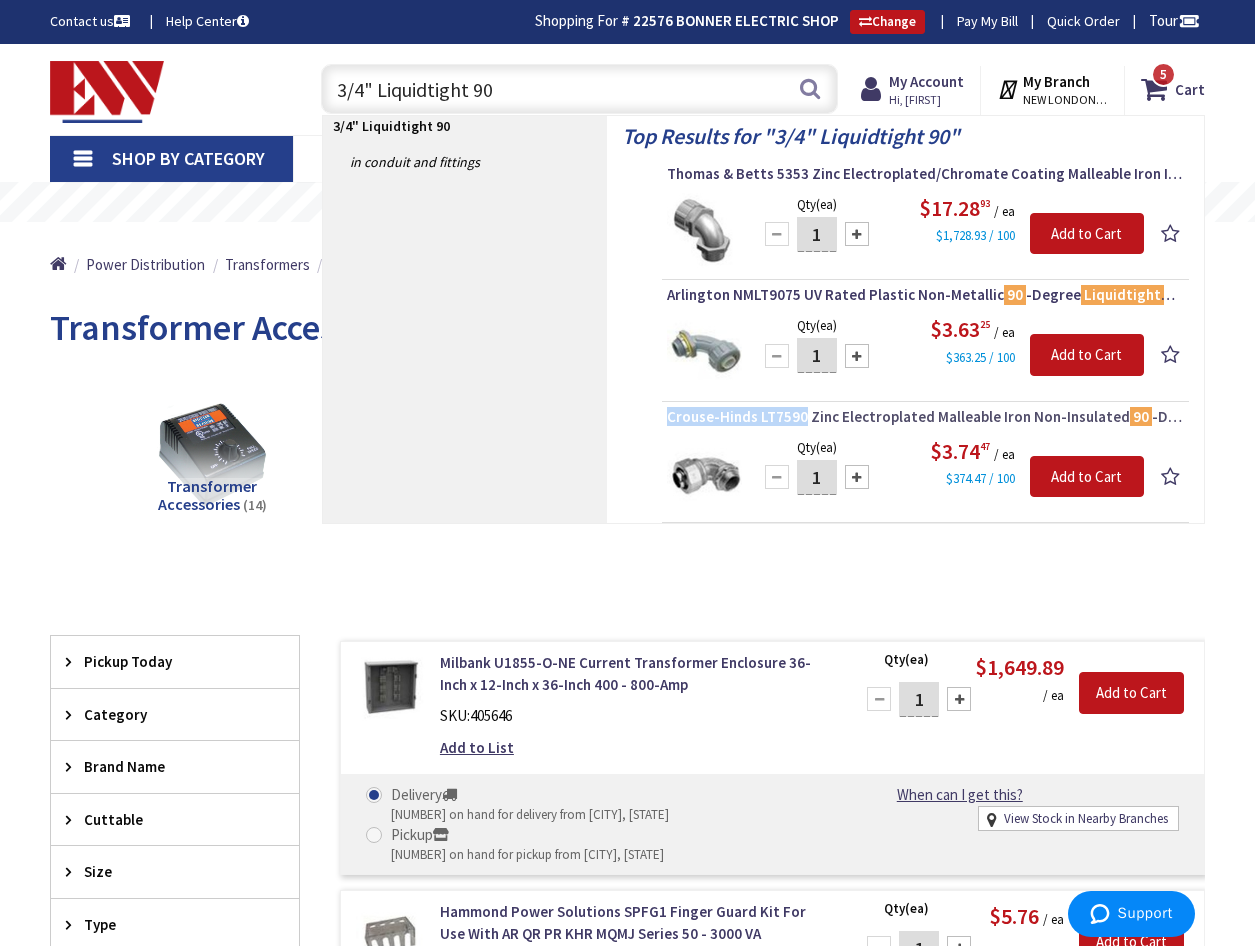 copy on "Crouse-Hinds LT7590" 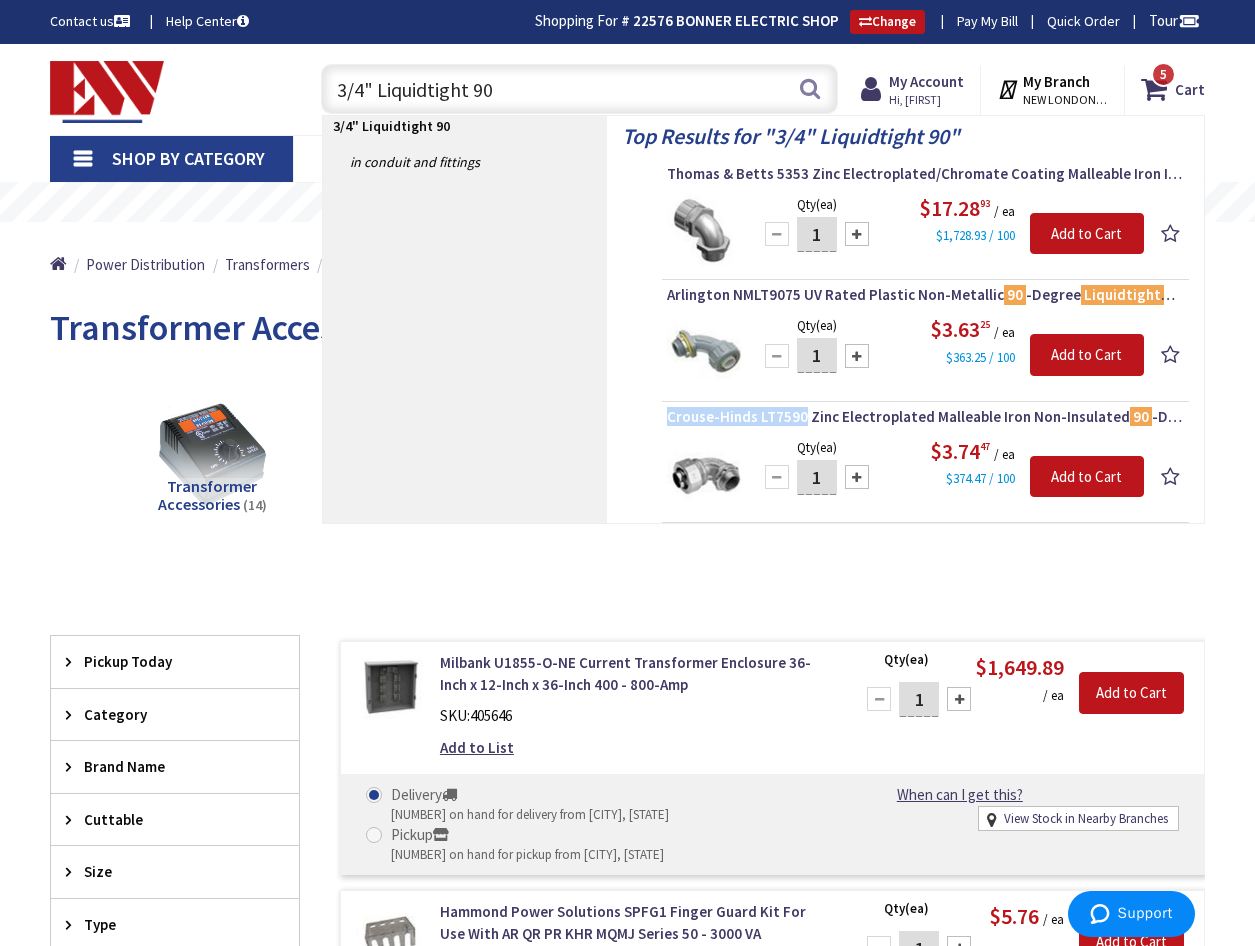 click on "Shop By Category" at bounding box center [171, 159] 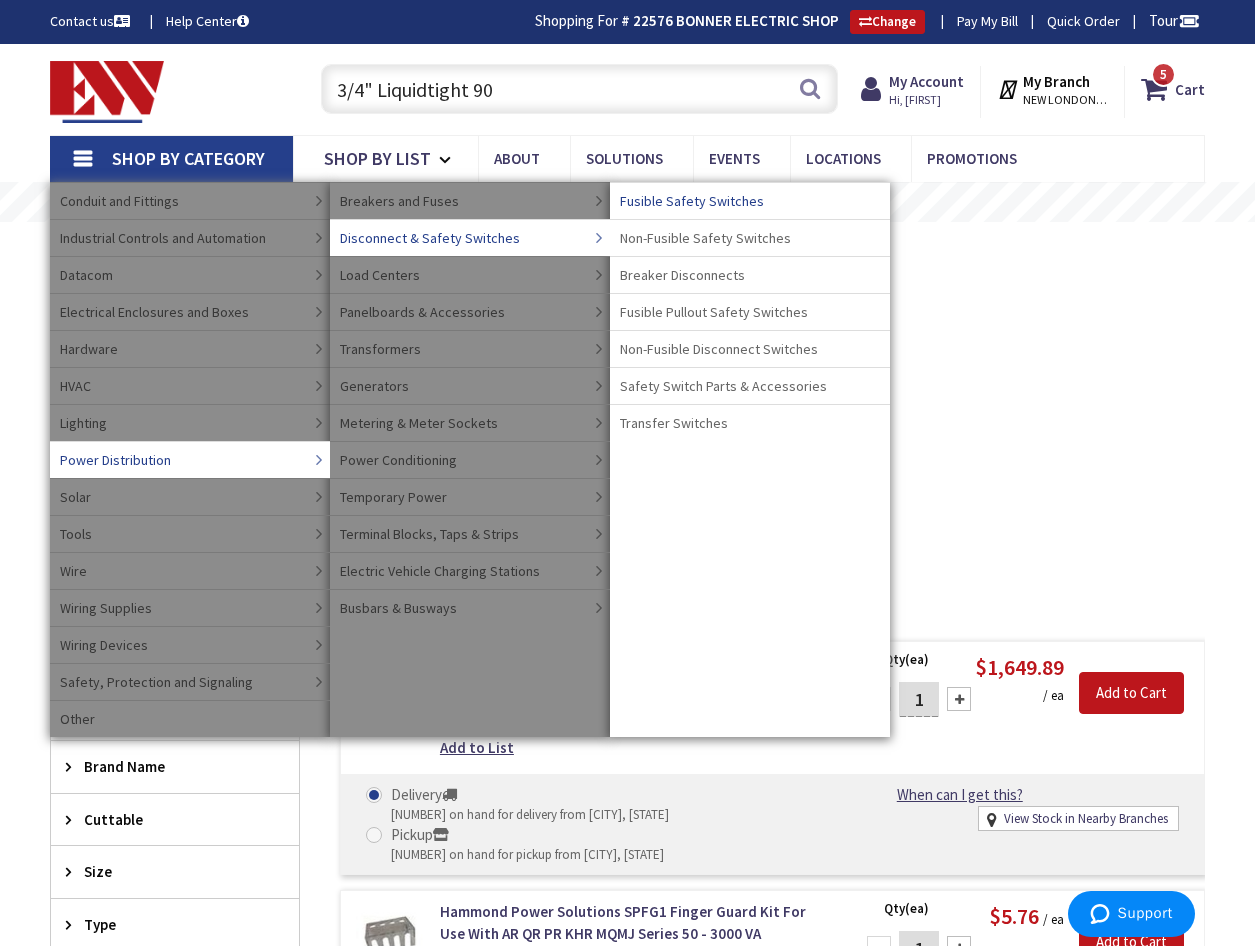 click on "Fusible Safety Switches" at bounding box center [692, 201] 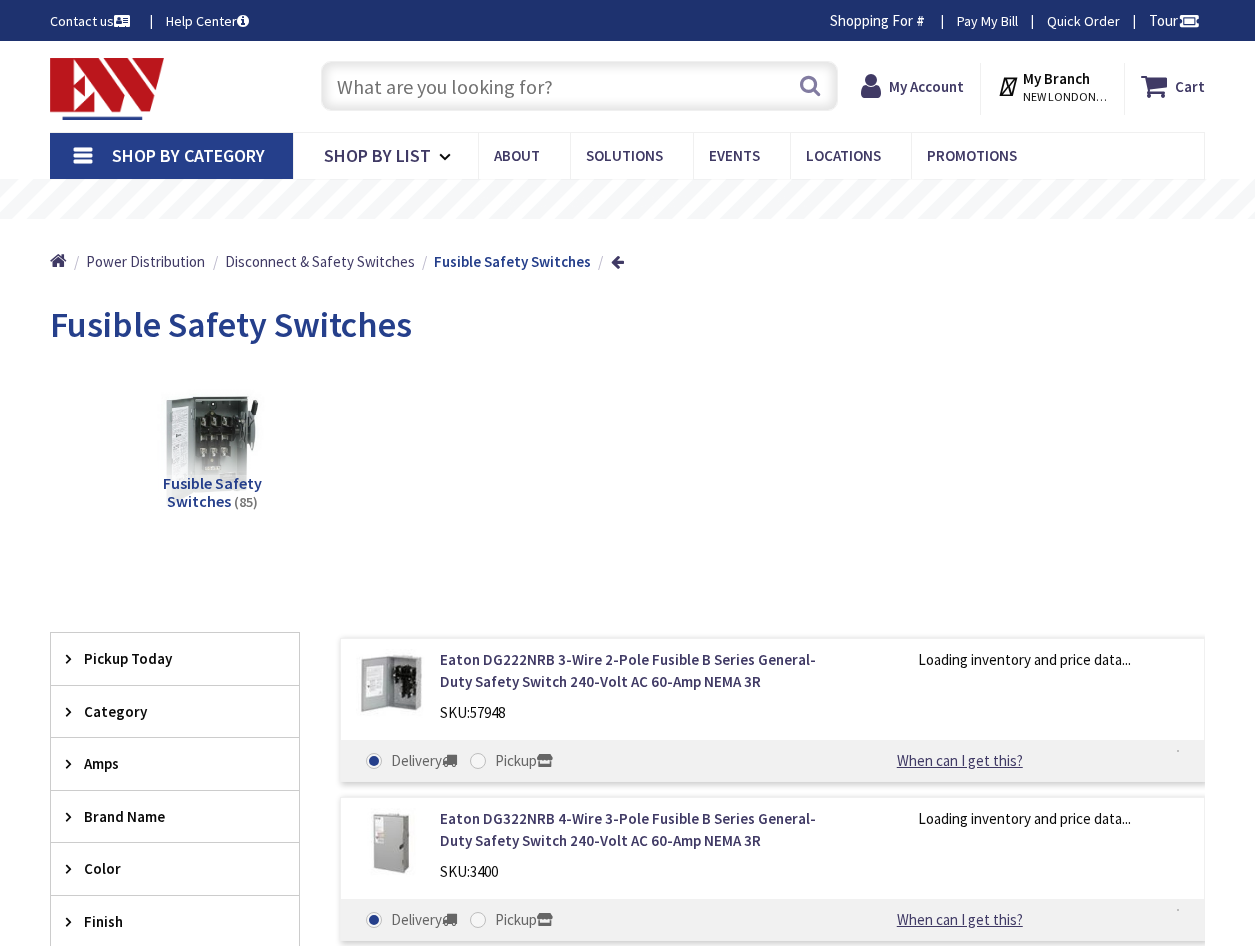 scroll, scrollTop: 0, scrollLeft: 0, axis: both 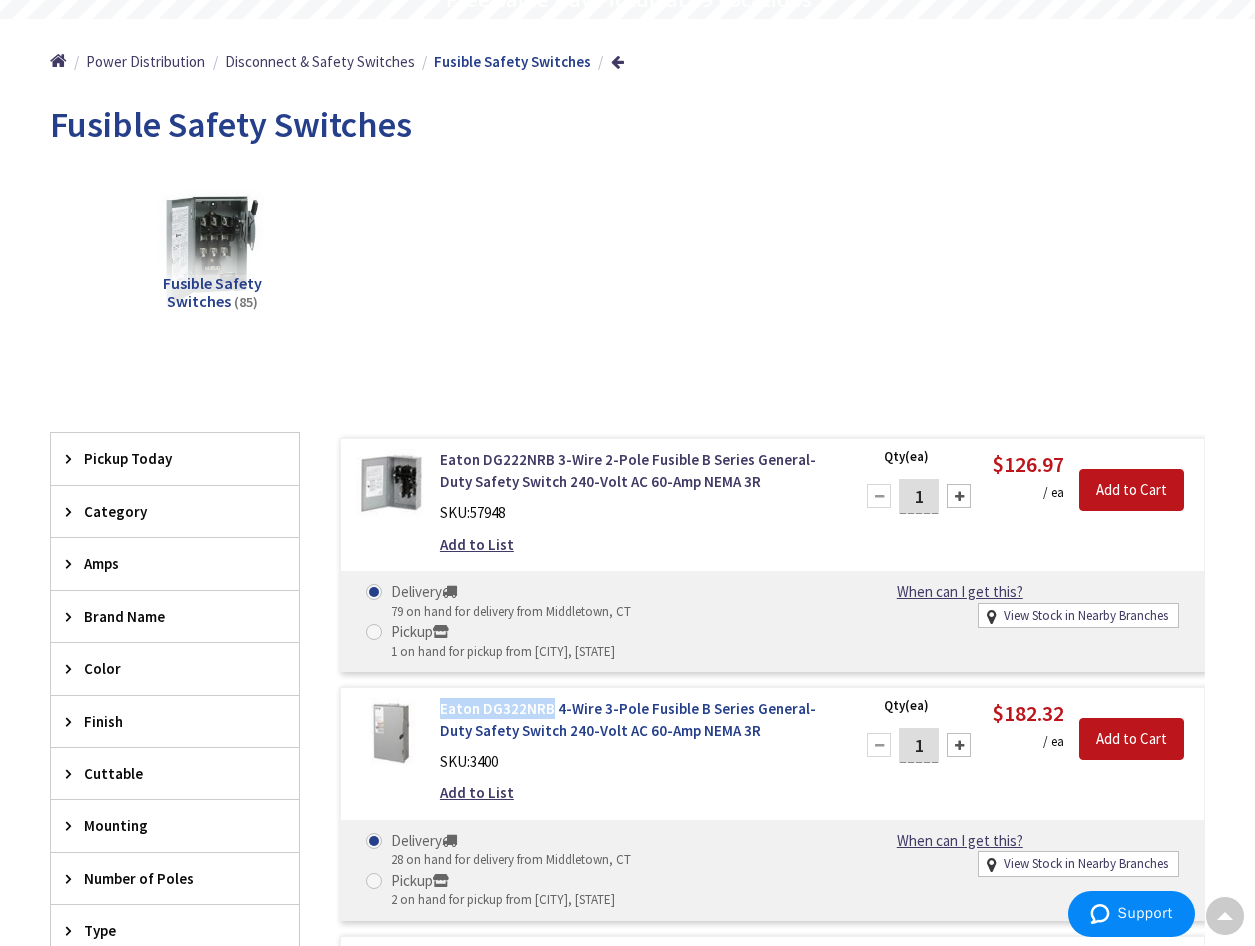 drag, startPoint x: 436, startPoint y: 712, endPoint x: 551, endPoint y: 707, distance: 115.10864 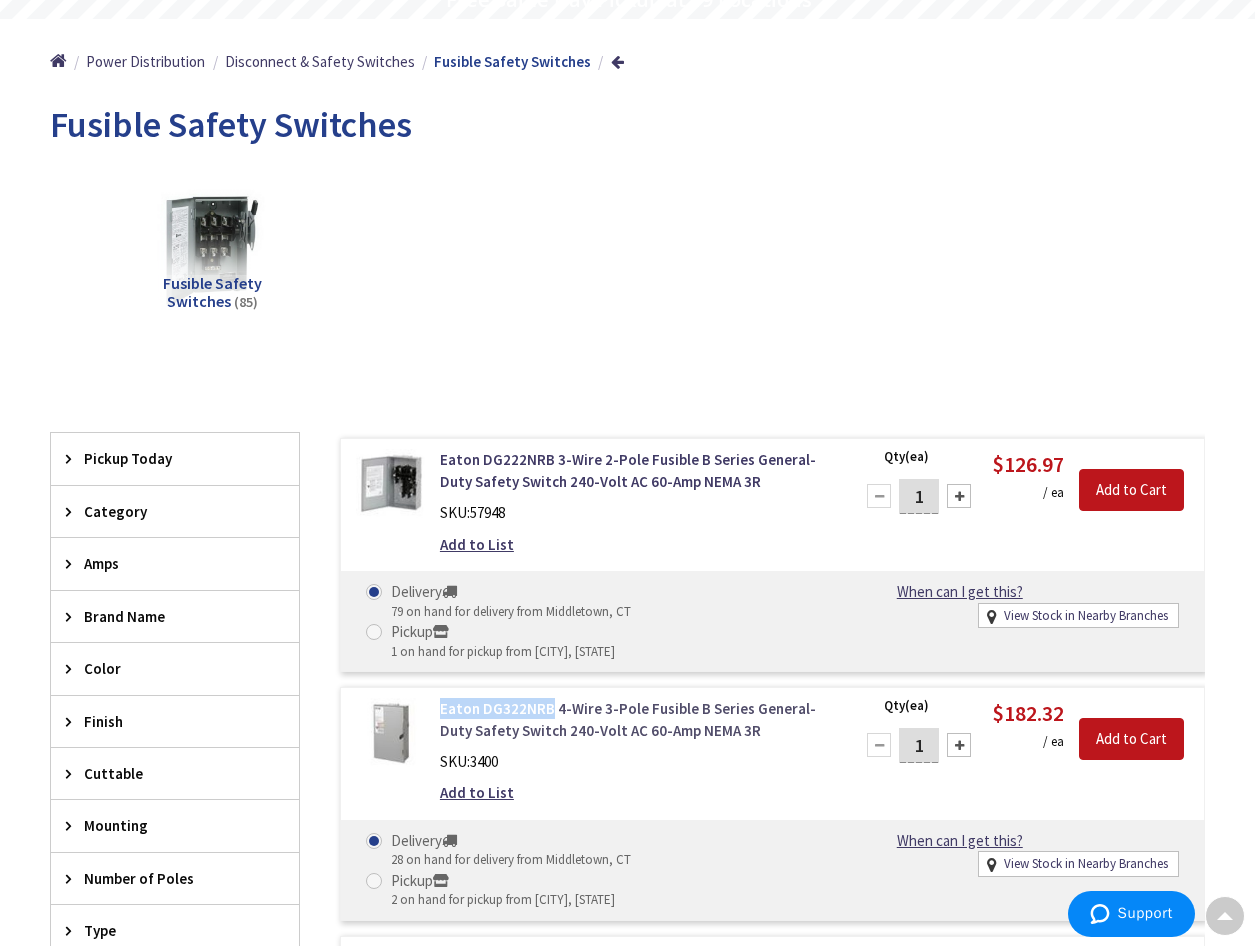 drag, startPoint x: 551, startPoint y: 707, endPoint x: 524, endPoint y: 706, distance: 27.018513 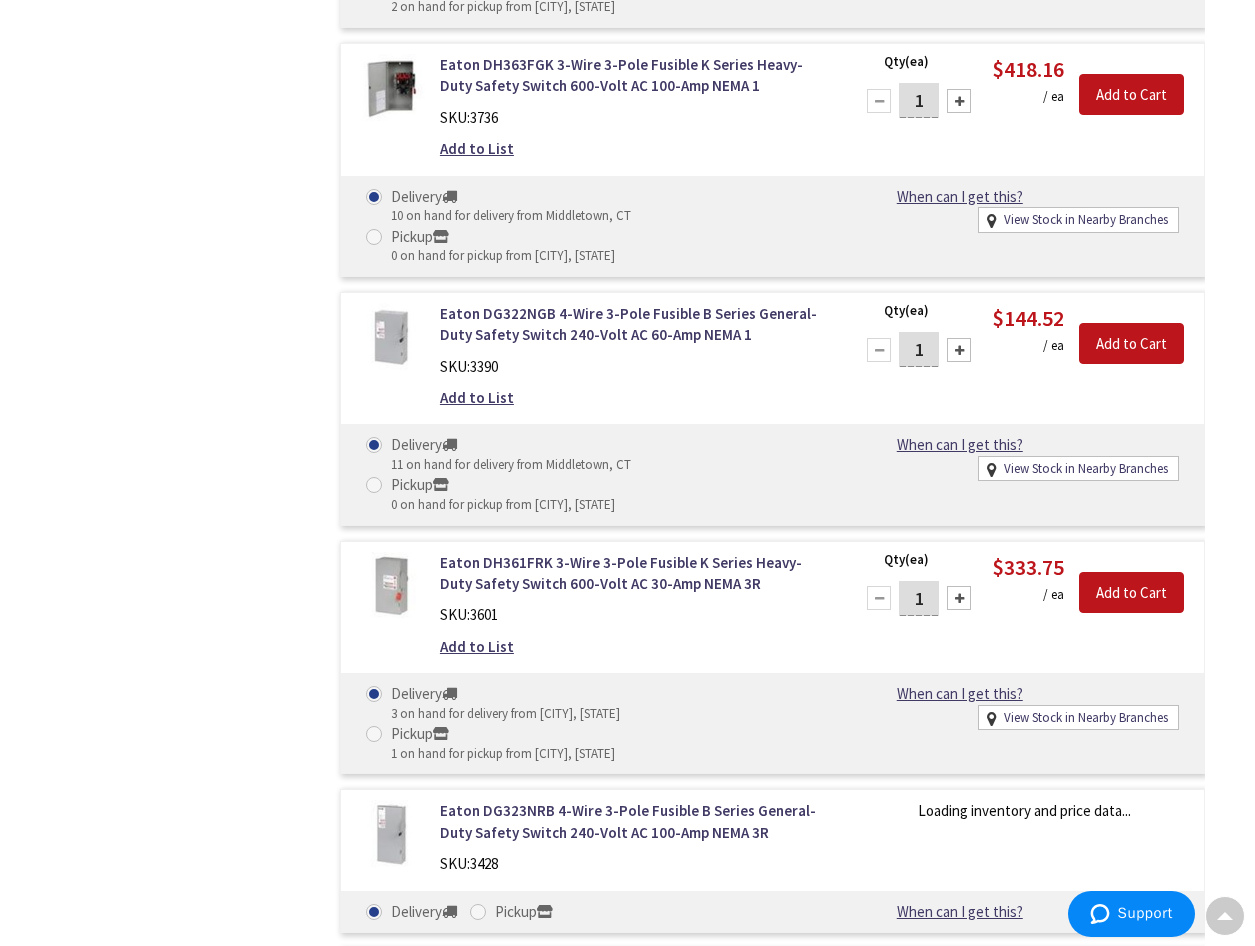 scroll, scrollTop: 3603, scrollLeft: 0, axis: vertical 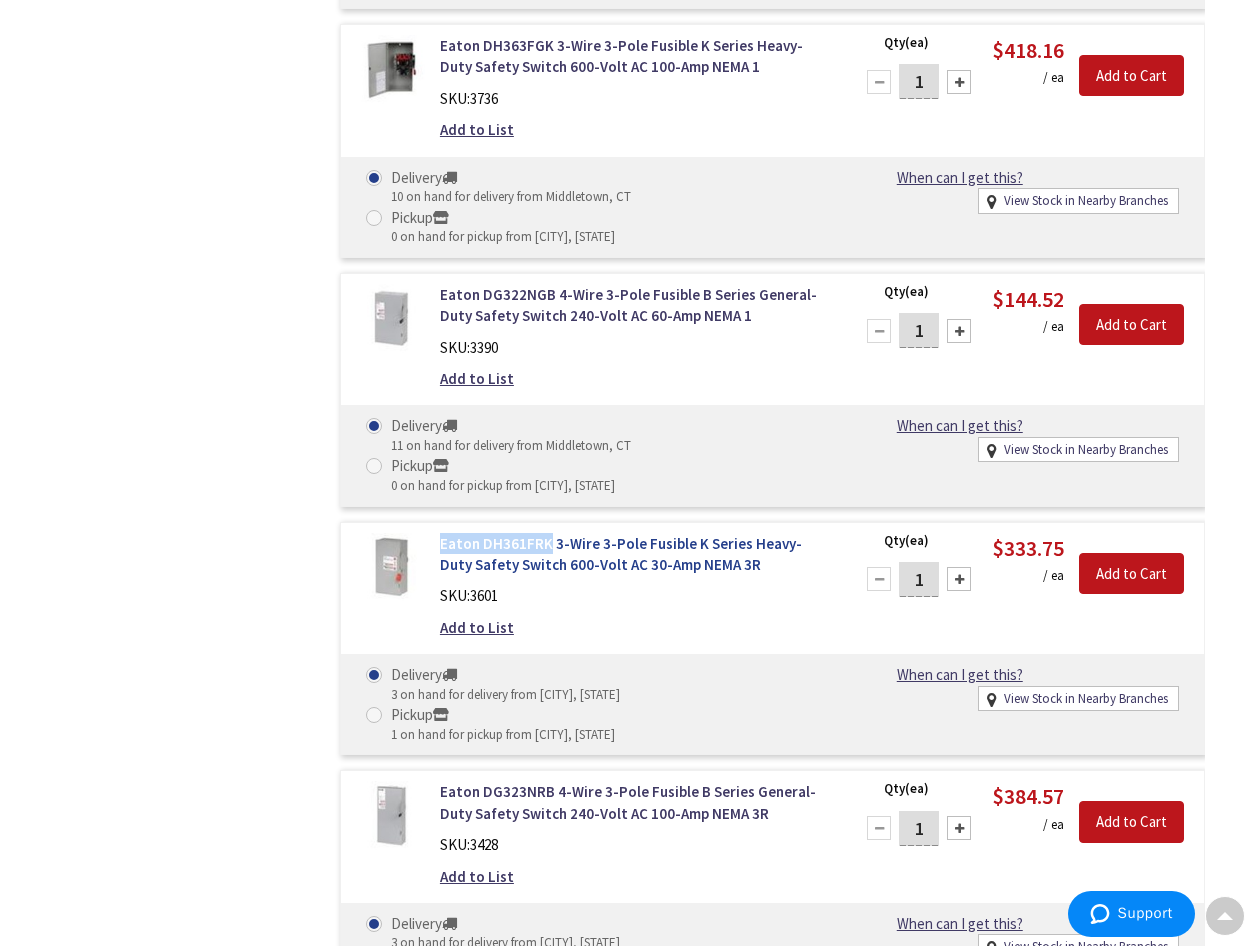 drag, startPoint x: 436, startPoint y: 544, endPoint x: 545, endPoint y: 544, distance: 109 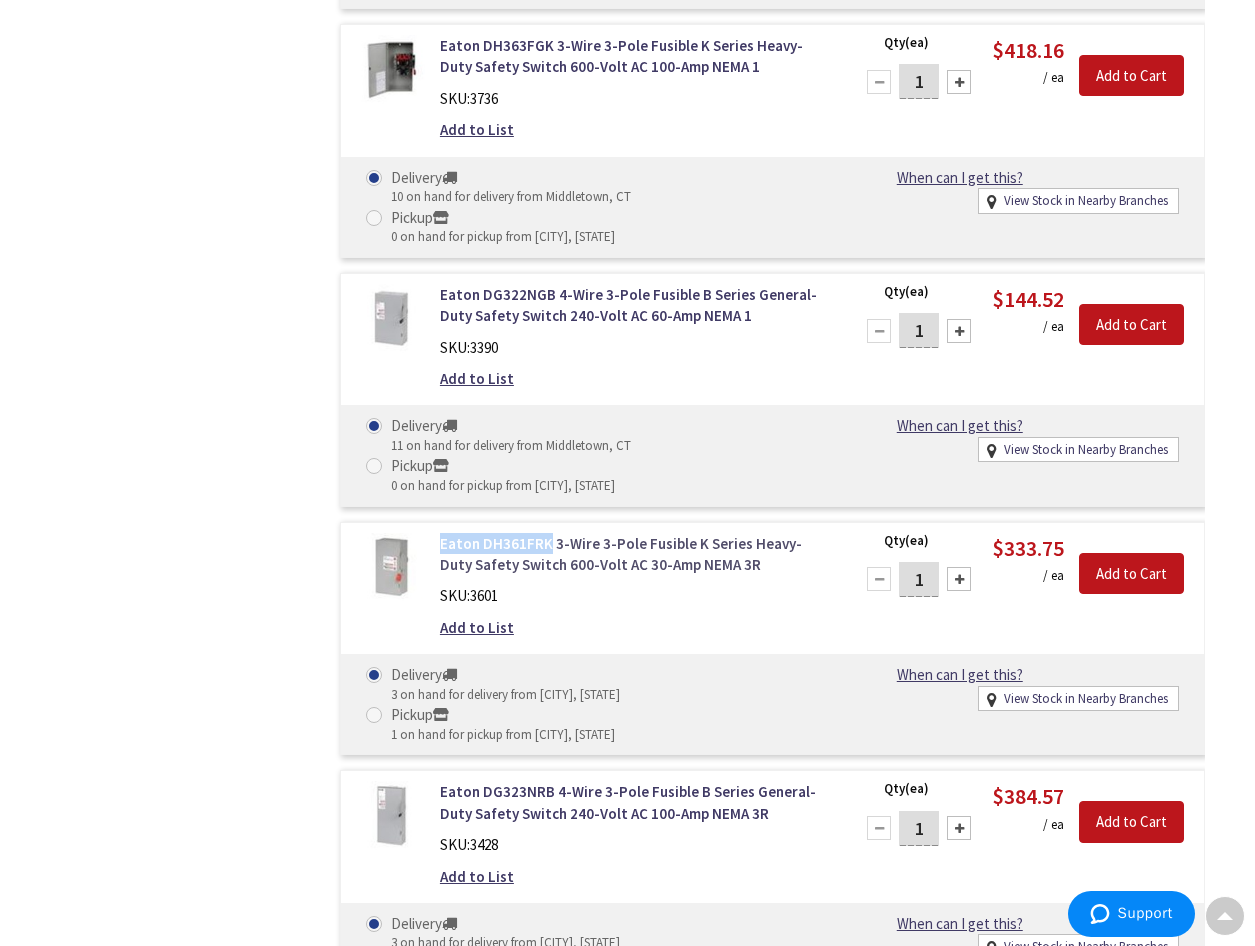 copy on "Eaton DH361FRK" 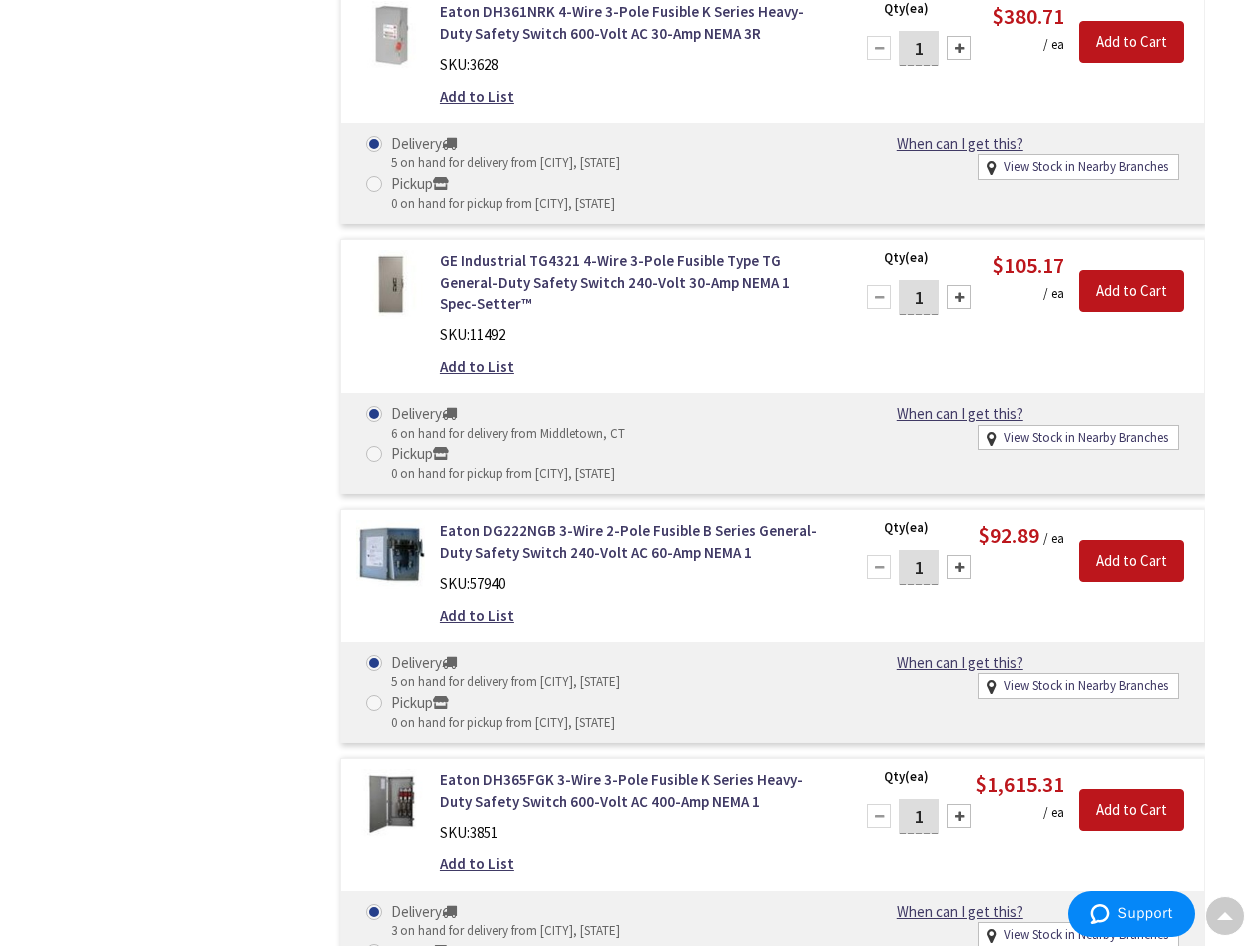 scroll, scrollTop: 8612, scrollLeft: 0, axis: vertical 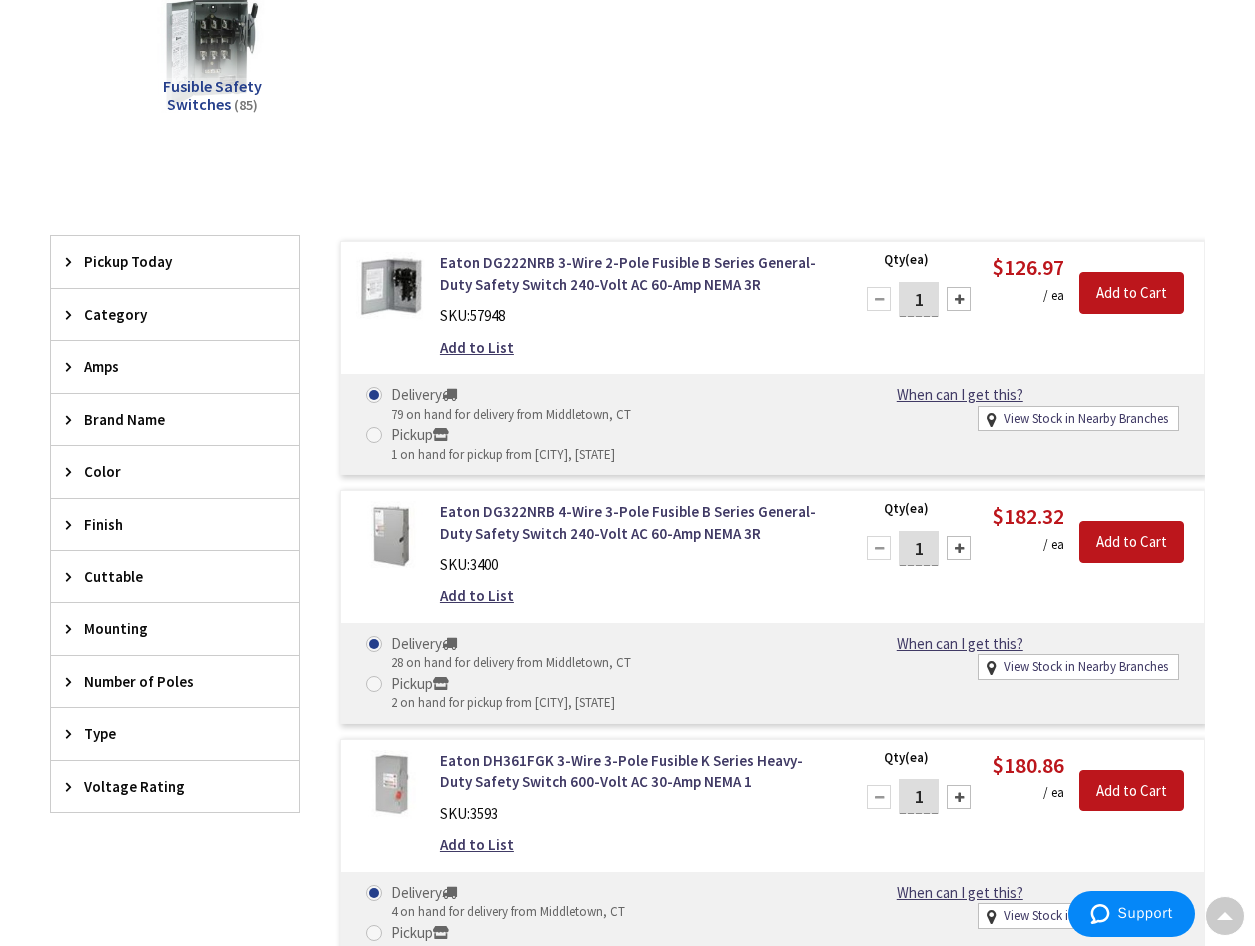 click on "Amps" at bounding box center [165, 366] 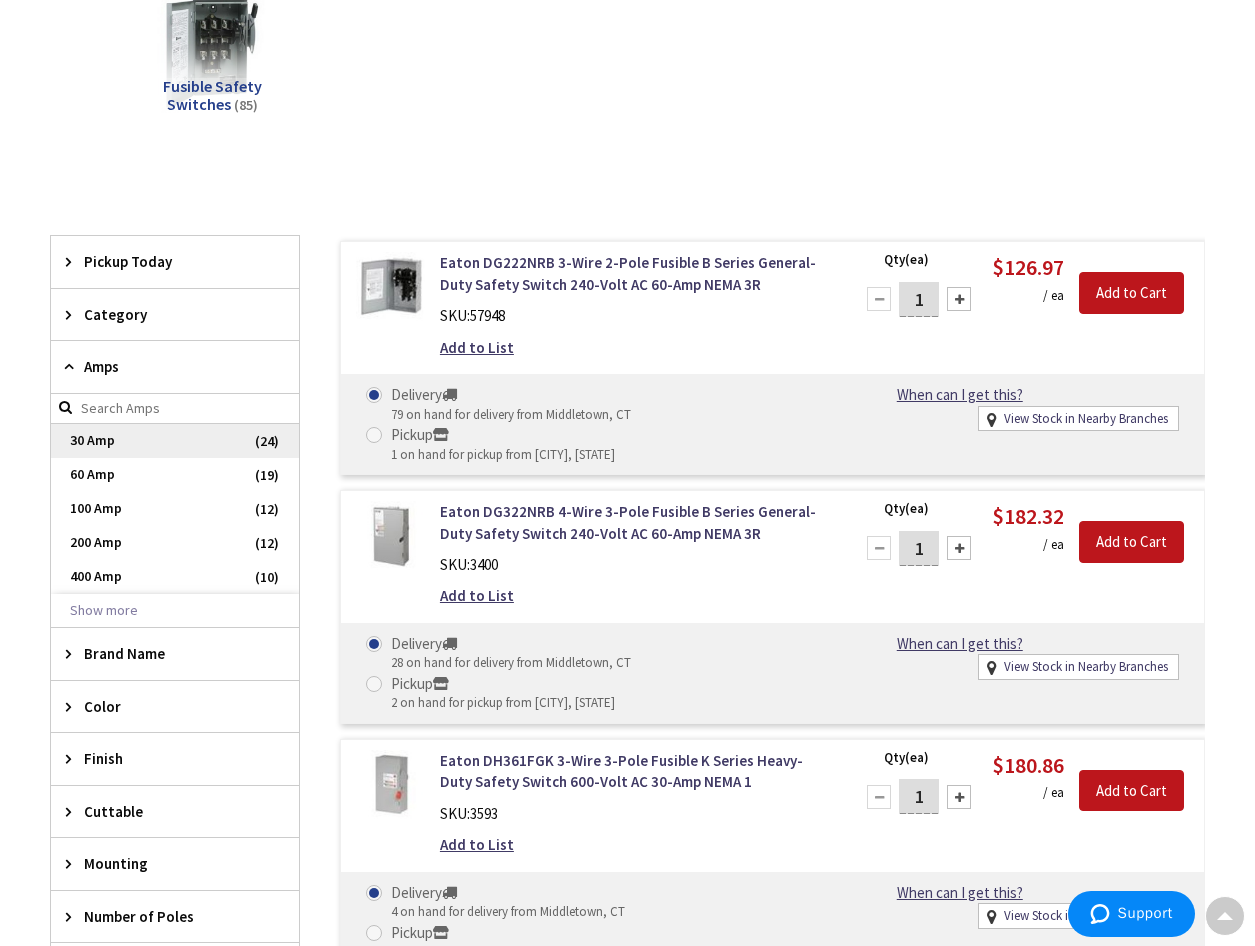 click on "30 Amp" at bounding box center (175, 441) 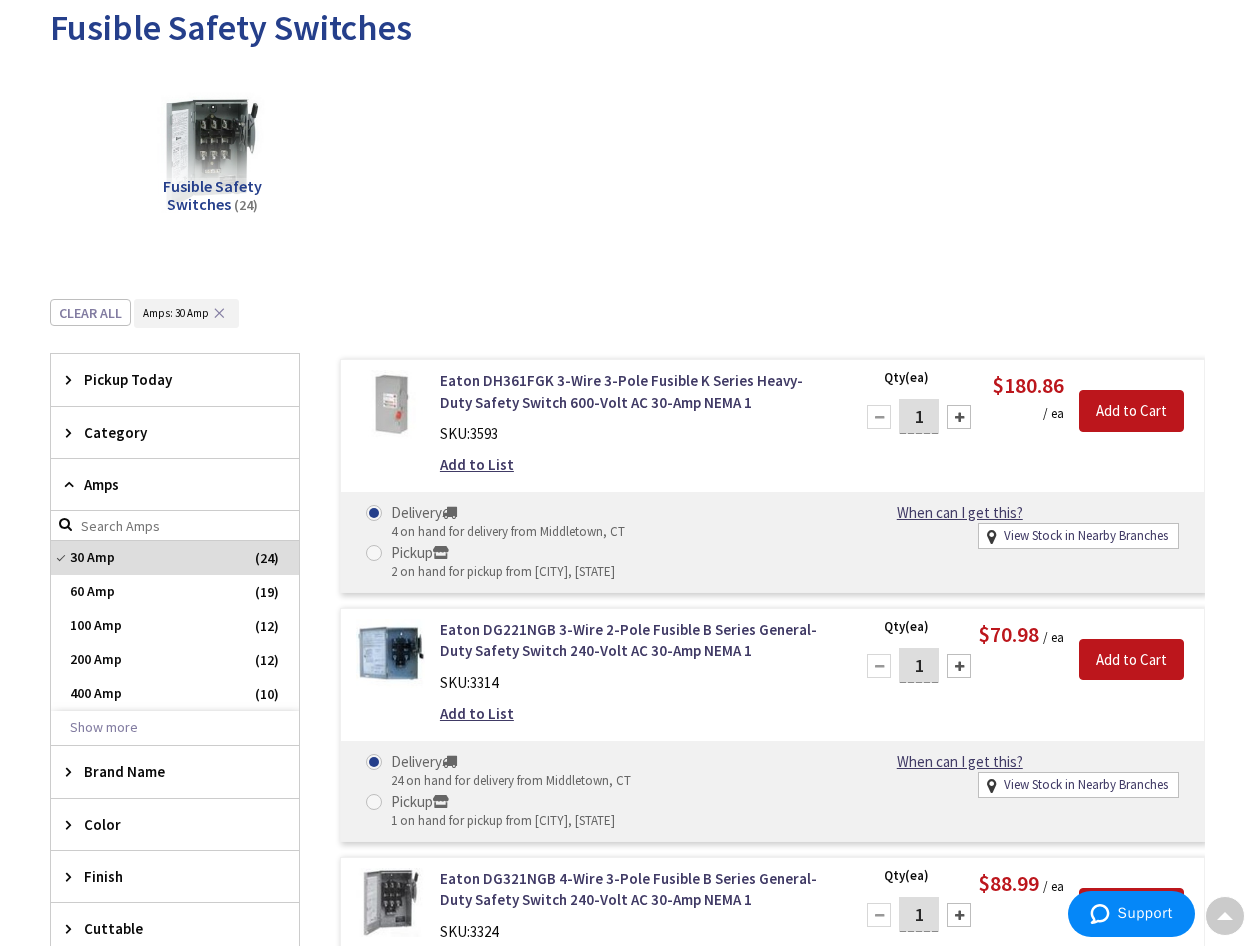 scroll, scrollTop: 0, scrollLeft: 0, axis: both 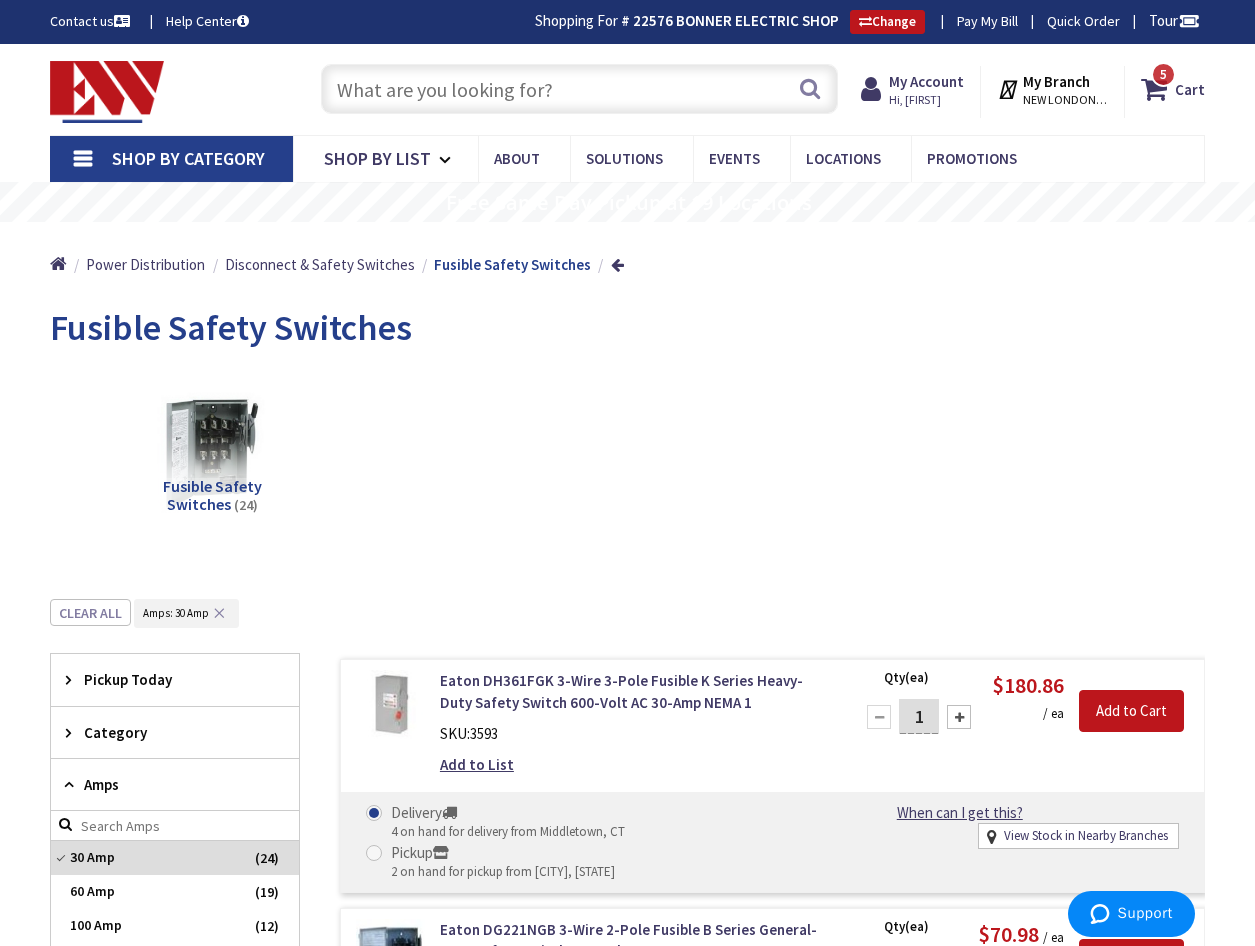 click at bounding box center (579, 89) 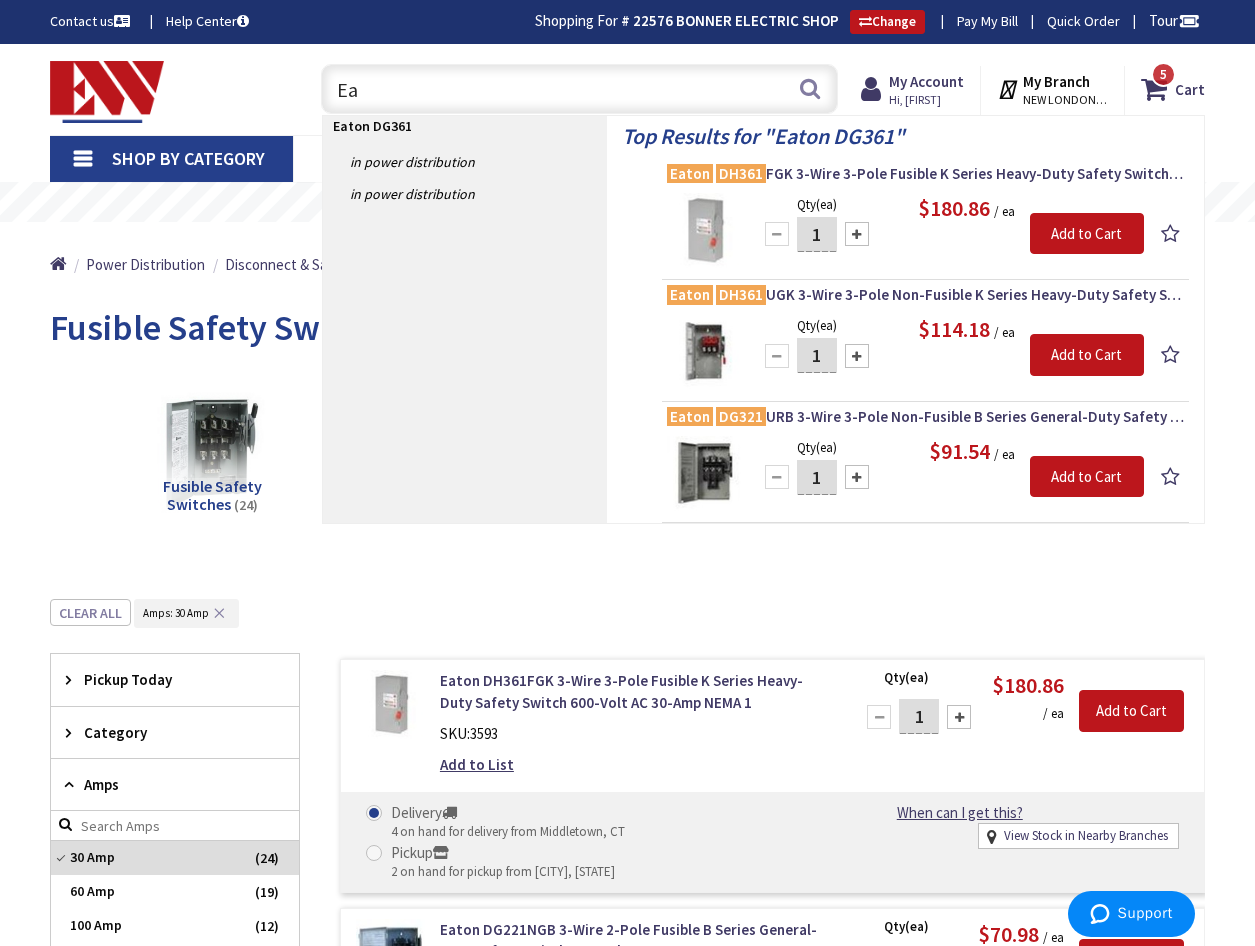 type on "E" 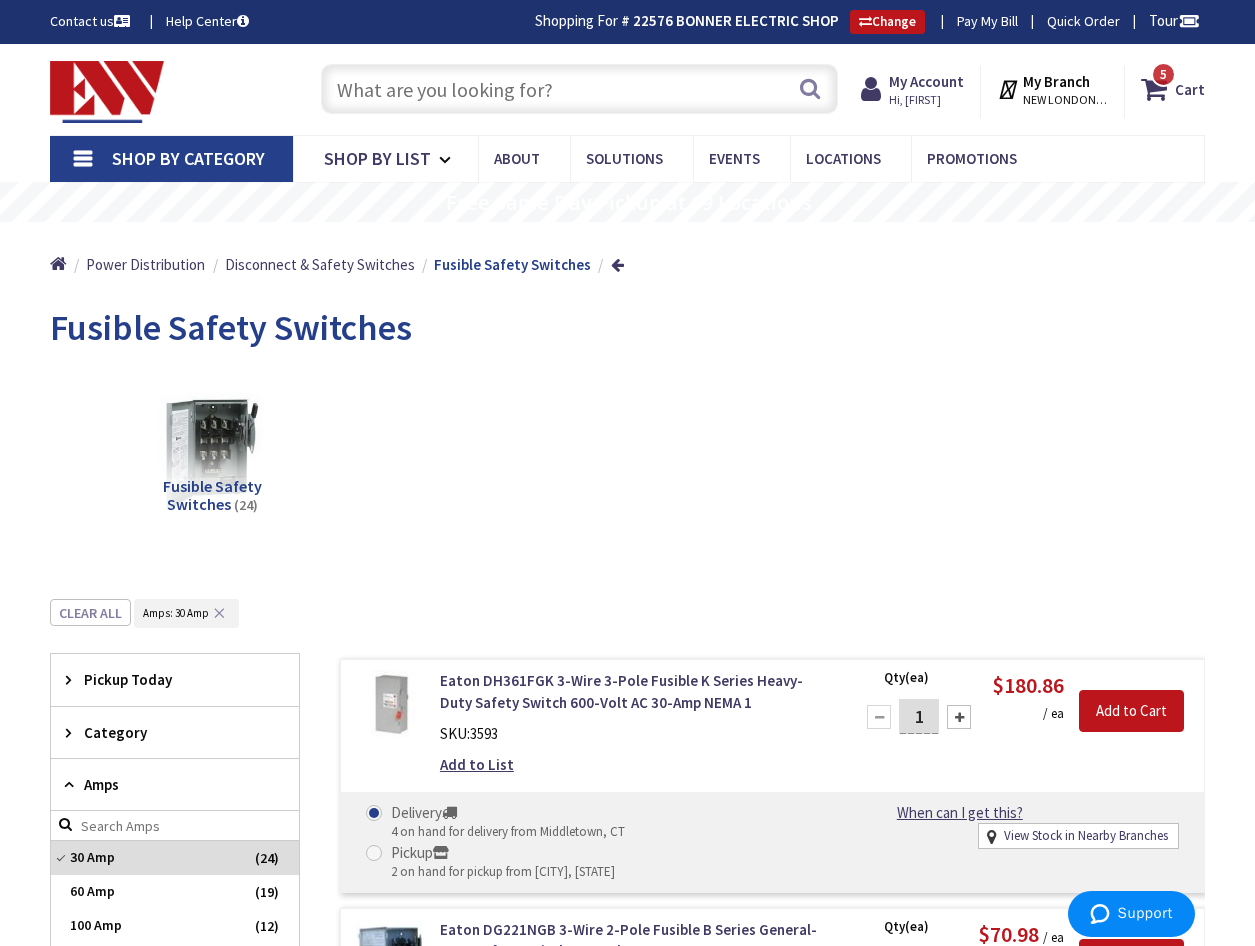 click at bounding box center [579, 89] 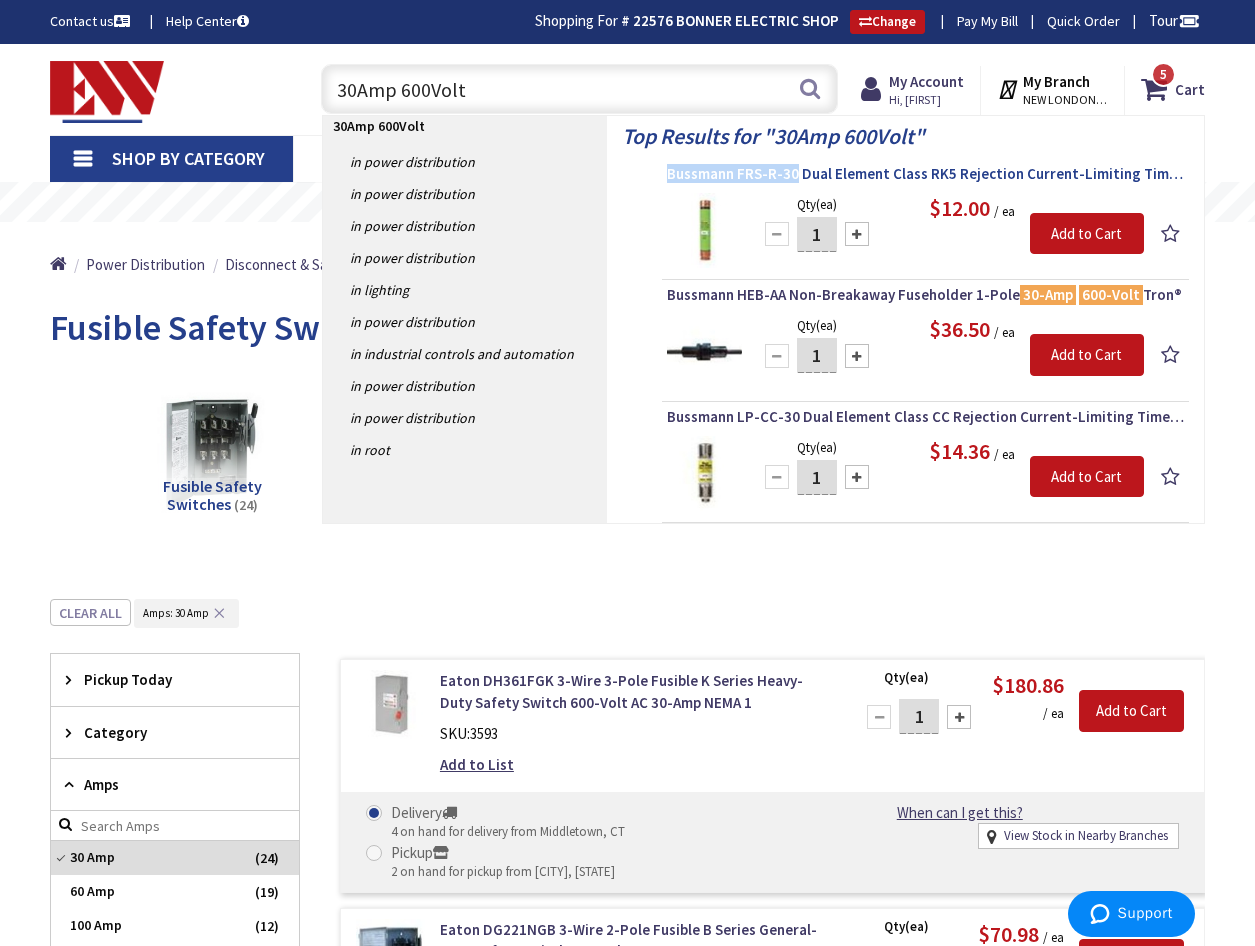 drag, startPoint x: 663, startPoint y: 174, endPoint x: 794, endPoint y: 174, distance: 131 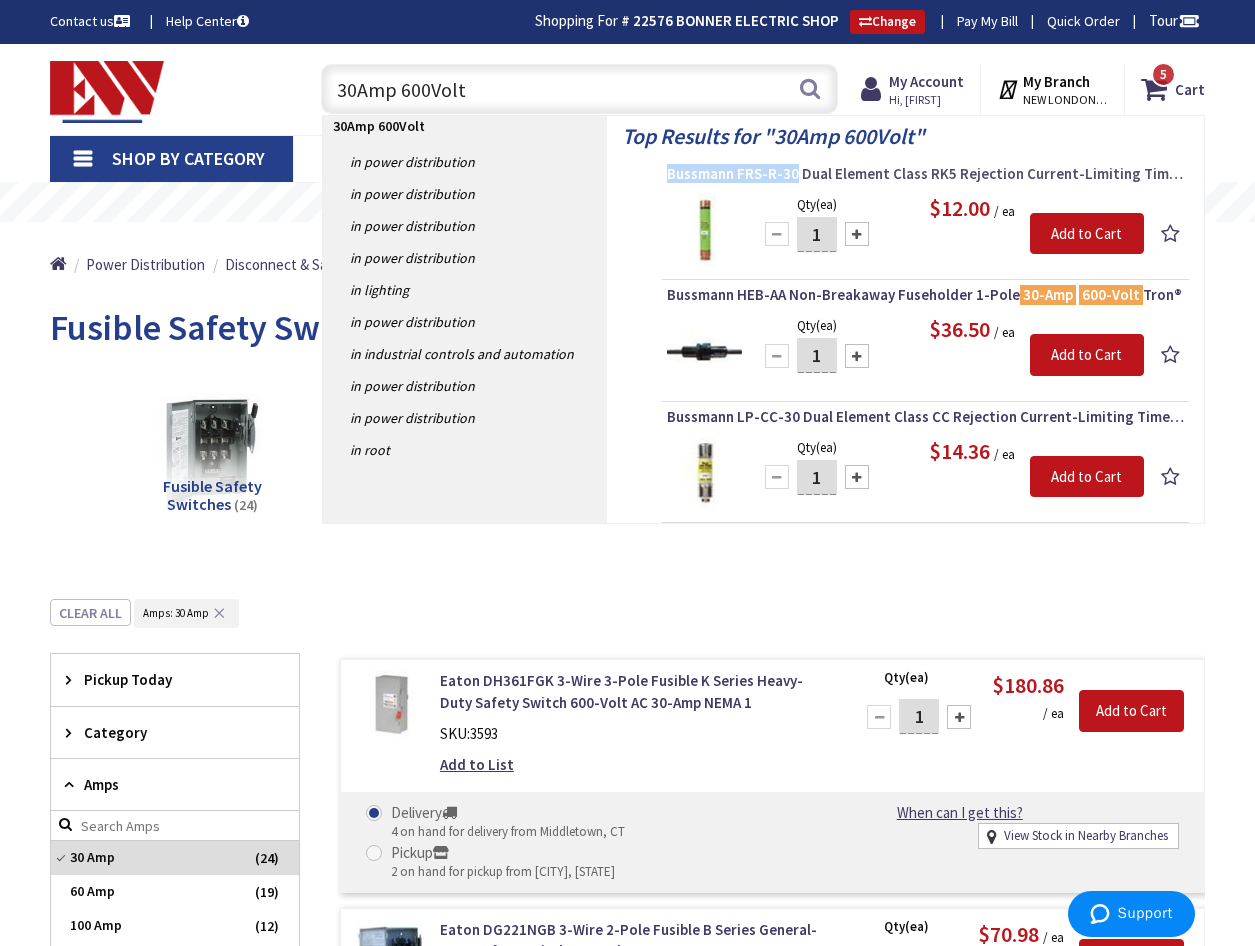 copy on "Bussmann FRS-R-30" 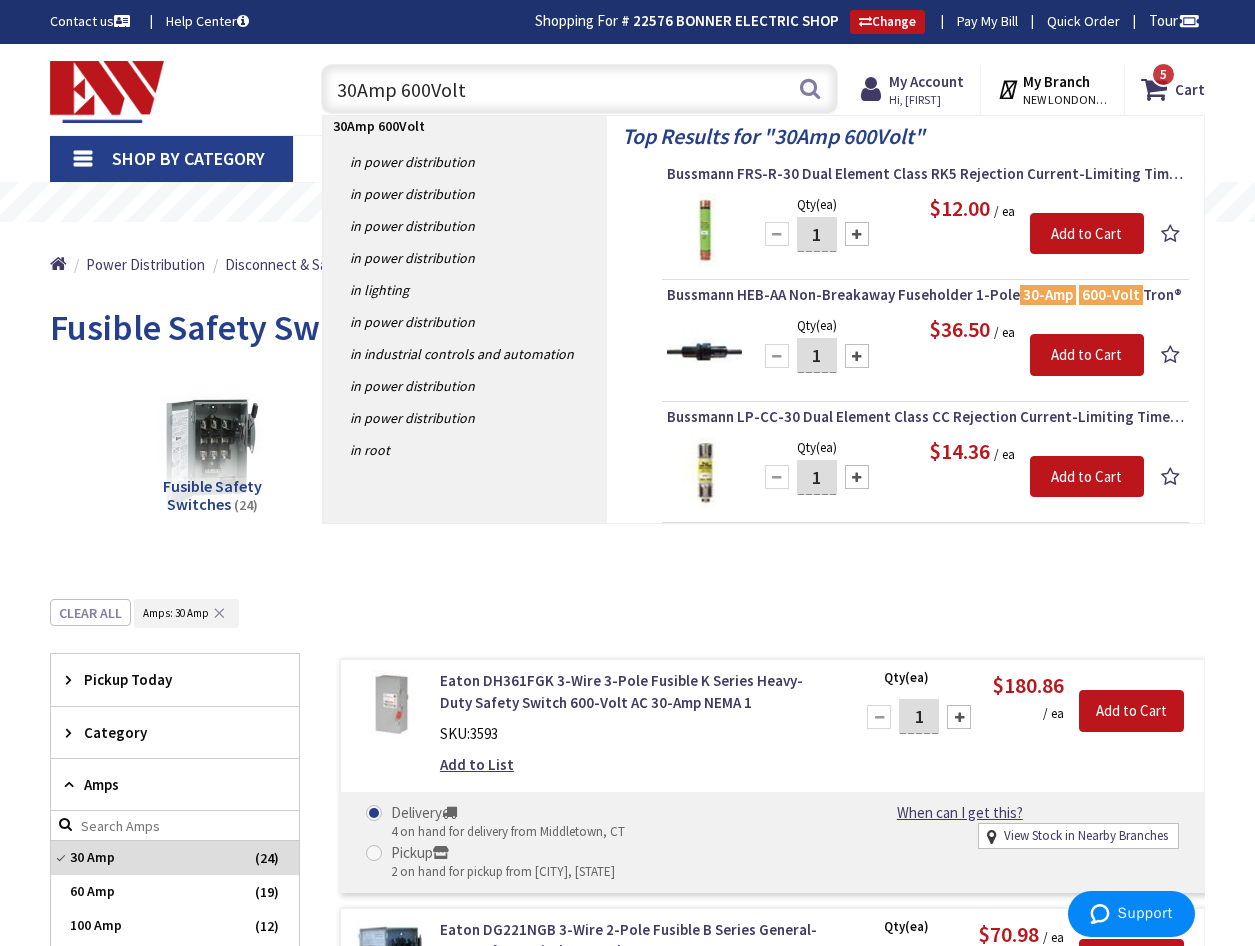 click on "30Amp 600Volt" at bounding box center [579, 89] 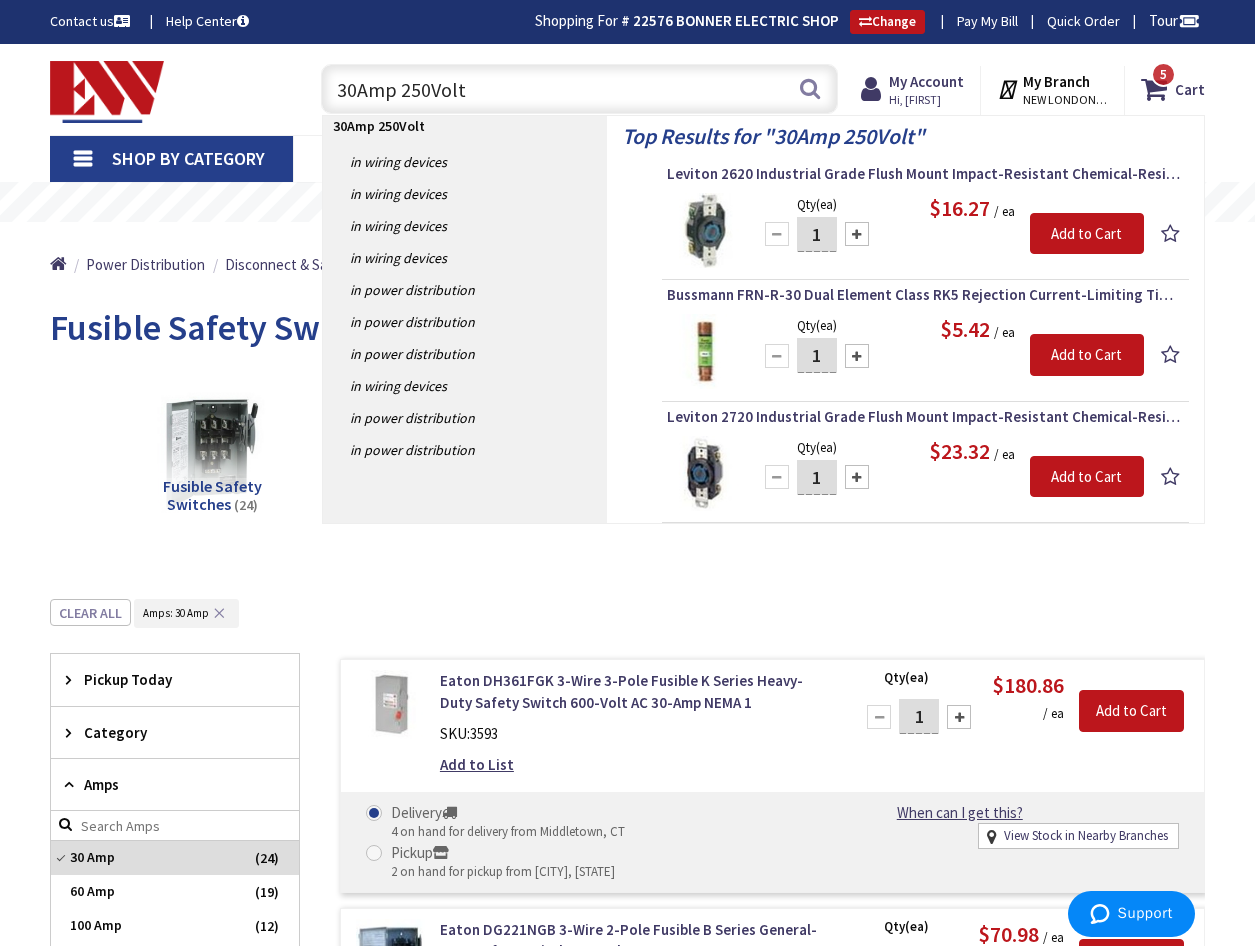 click on "30Amp 250Volt" at bounding box center [579, 89] 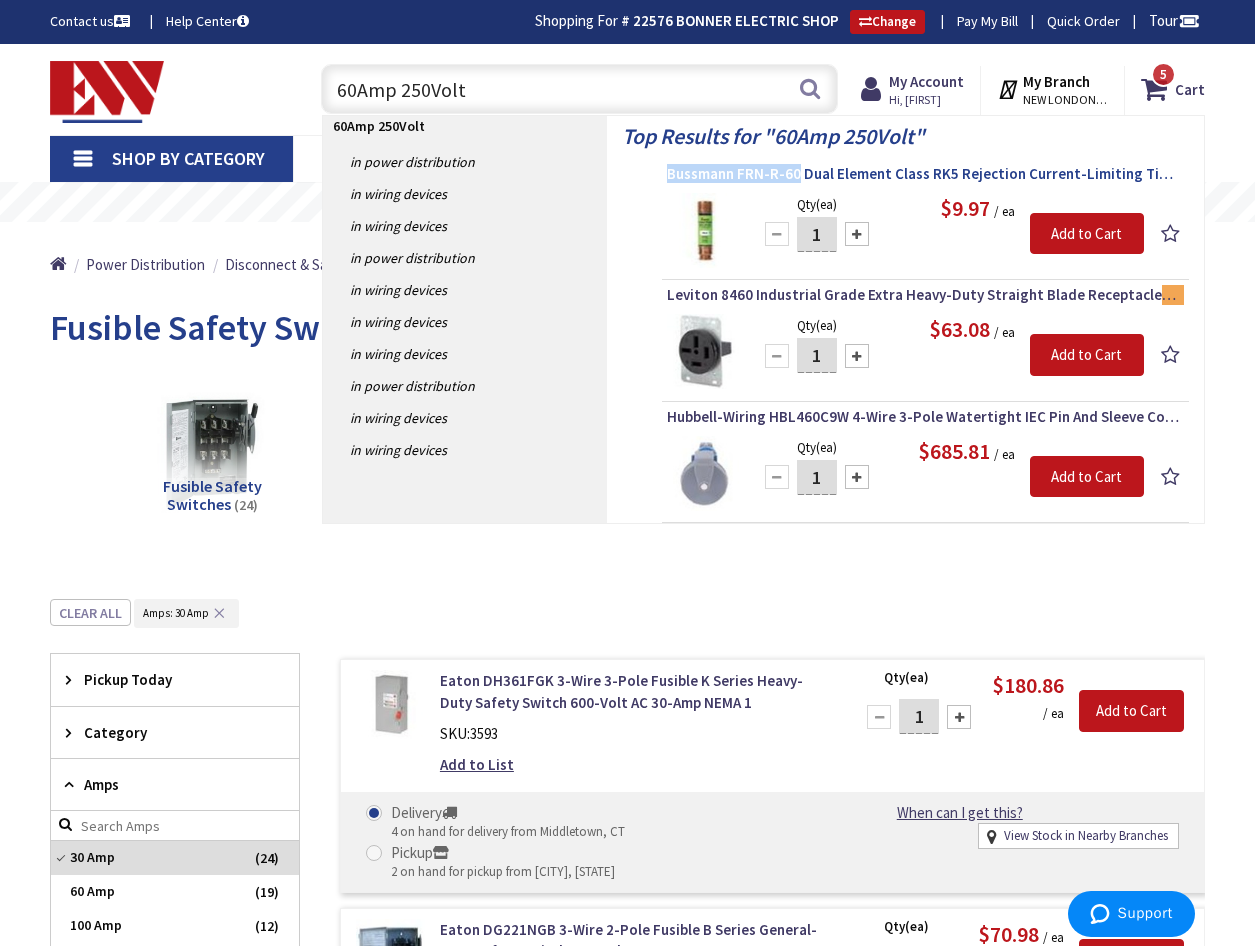 drag, startPoint x: 665, startPoint y: 172, endPoint x: 796, endPoint y: 175, distance: 131.03435 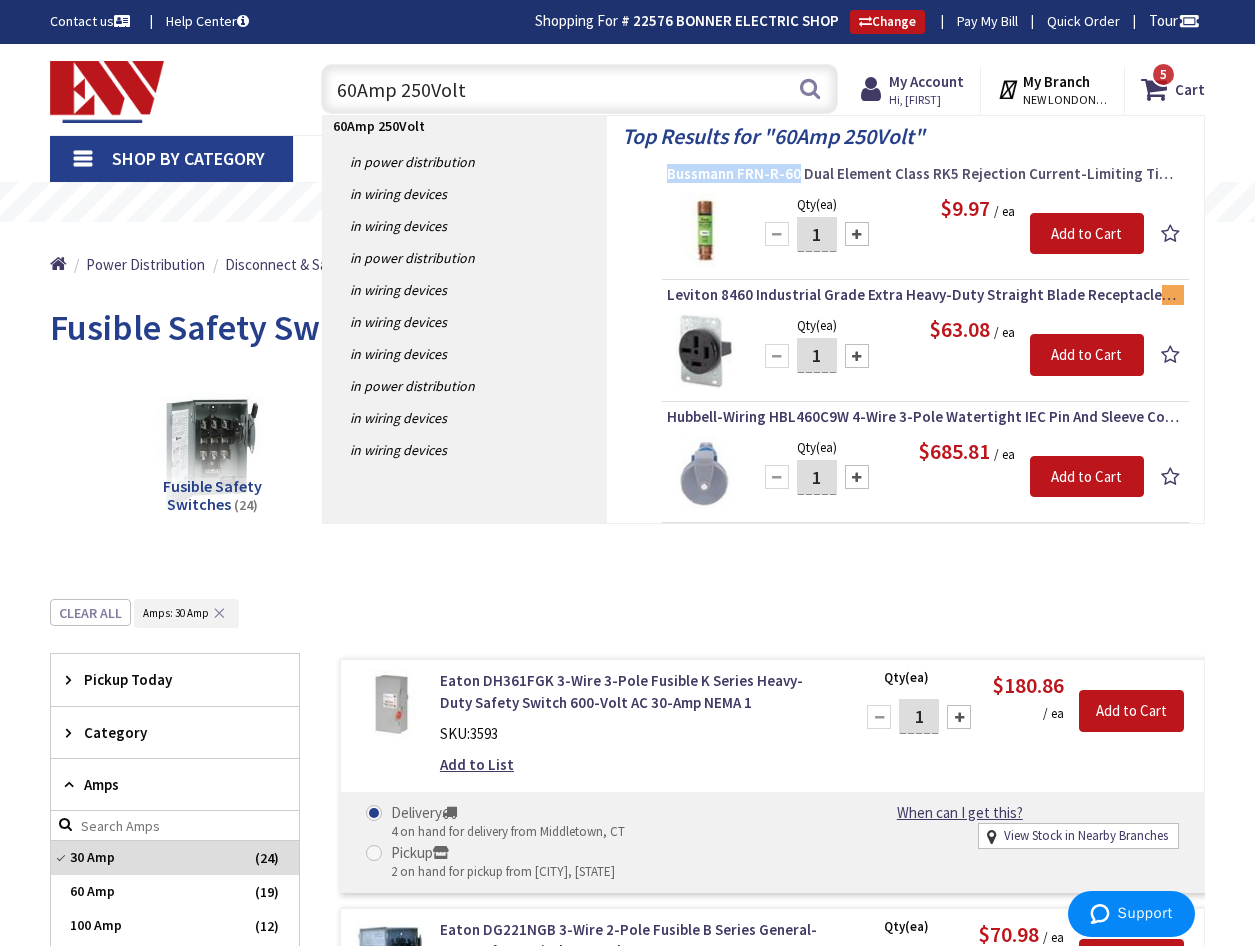 drag, startPoint x: 796, startPoint y: 175, endPoint x: 770, endPoint y: 174, distance: 26.019224 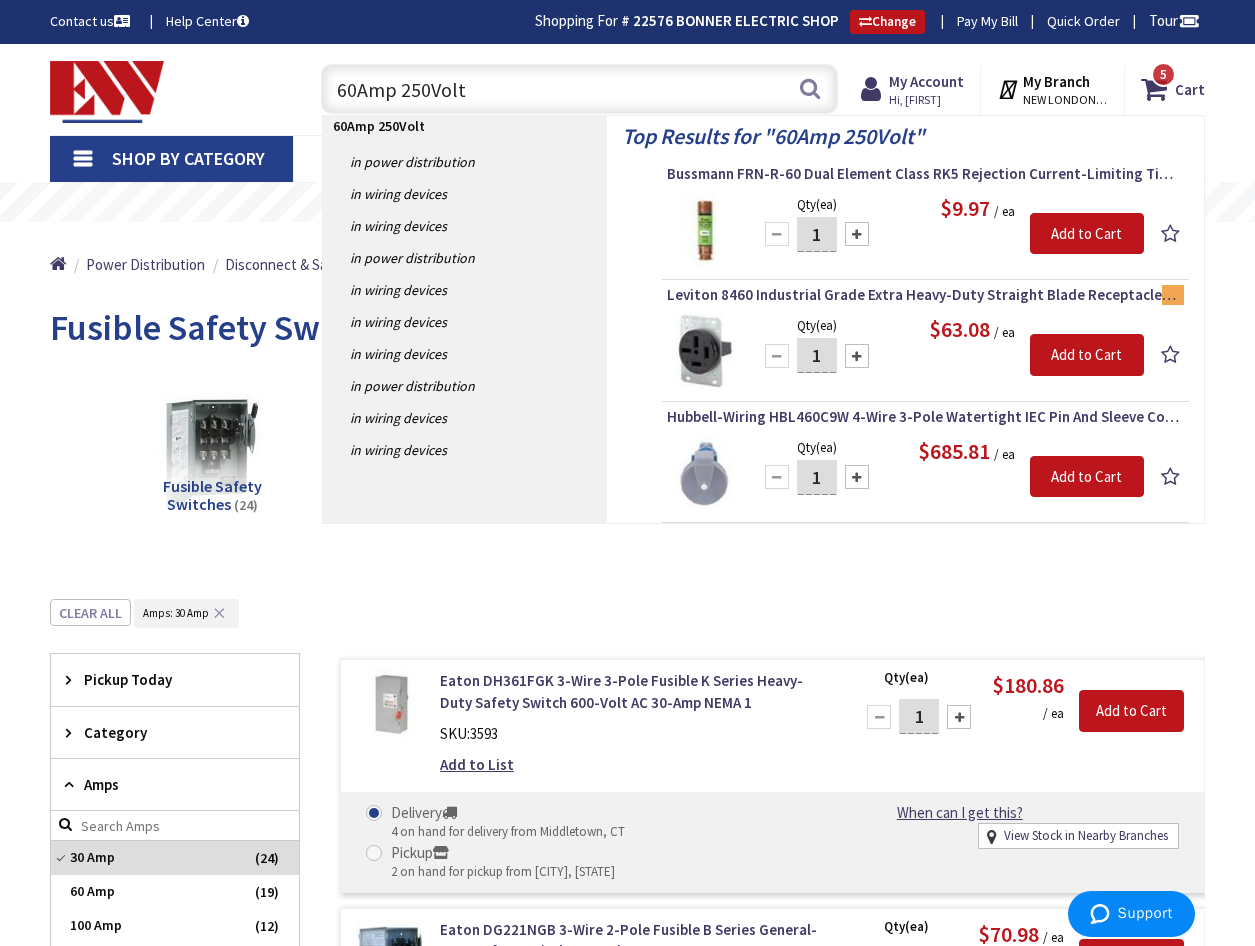drag, startPoint x: 346, startPoint y: 90, endPoint x: 29, endPoint y: 90, distance: 317 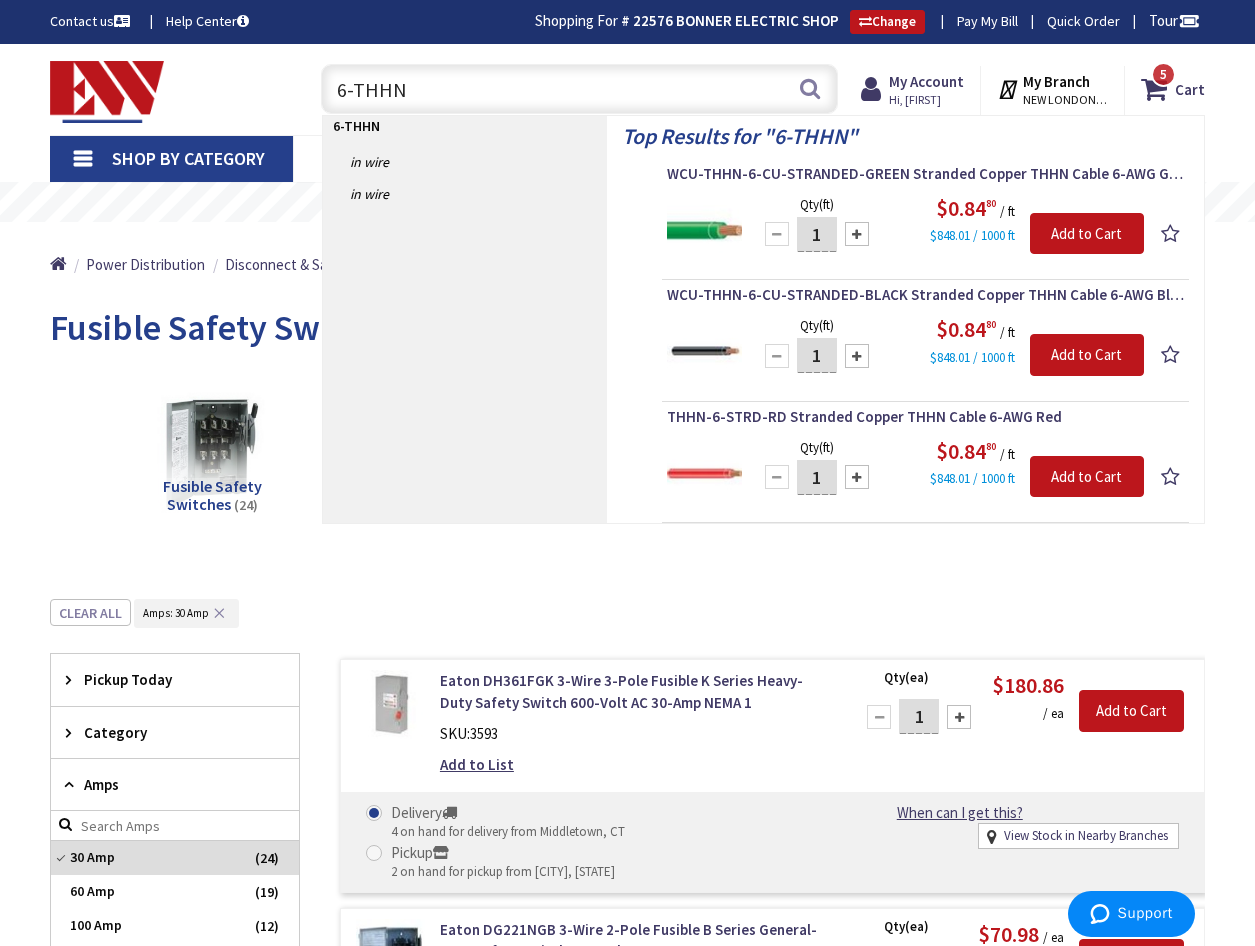 drag, startPoint x: 345, startPoint y: 87, endPoint x: 290, endPoint y: 86, distance: 55.00909 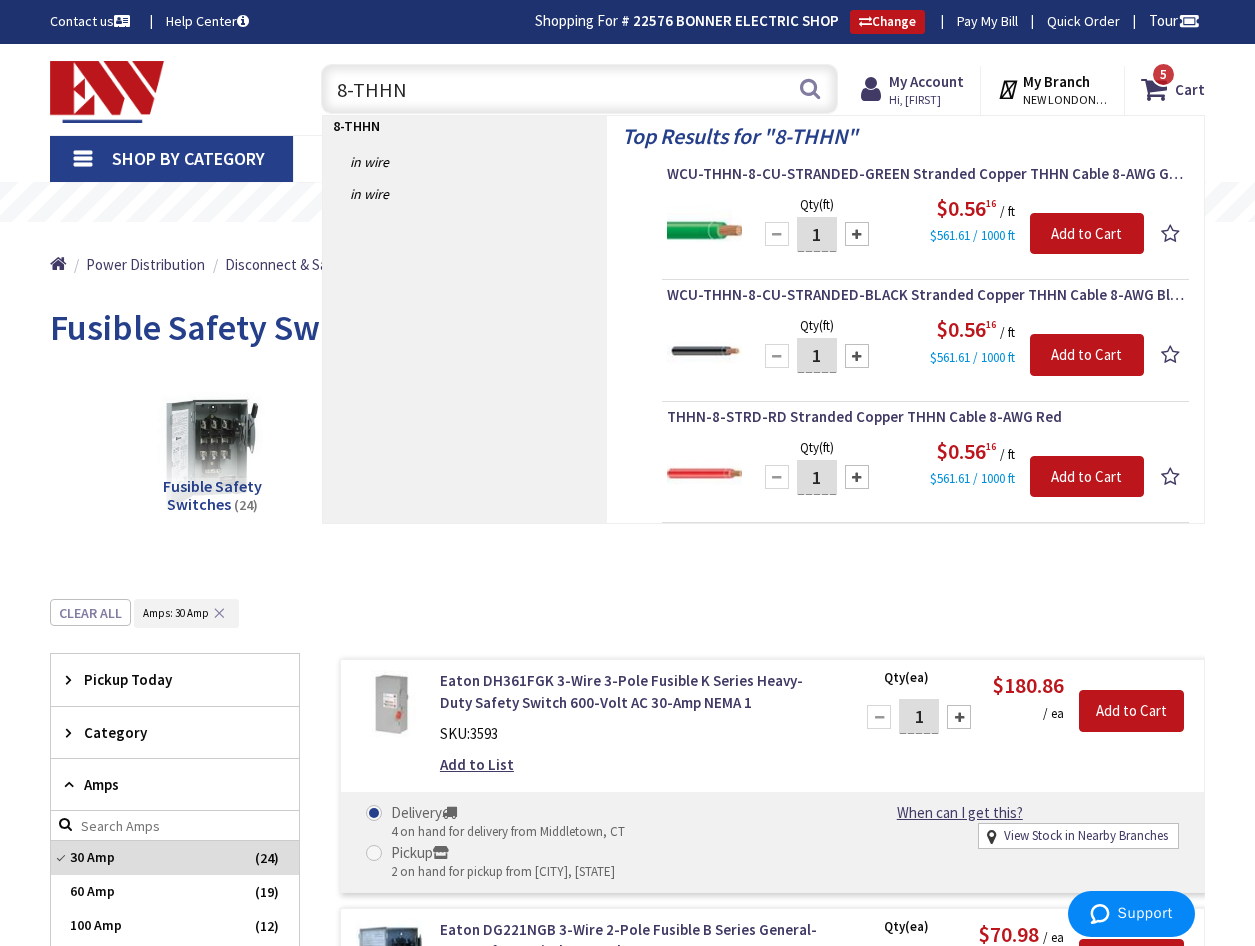 drag, startPoint x: 345, startPoint y: 86, endPoint x: 291, endPoint y: 78, distance: 54.589375 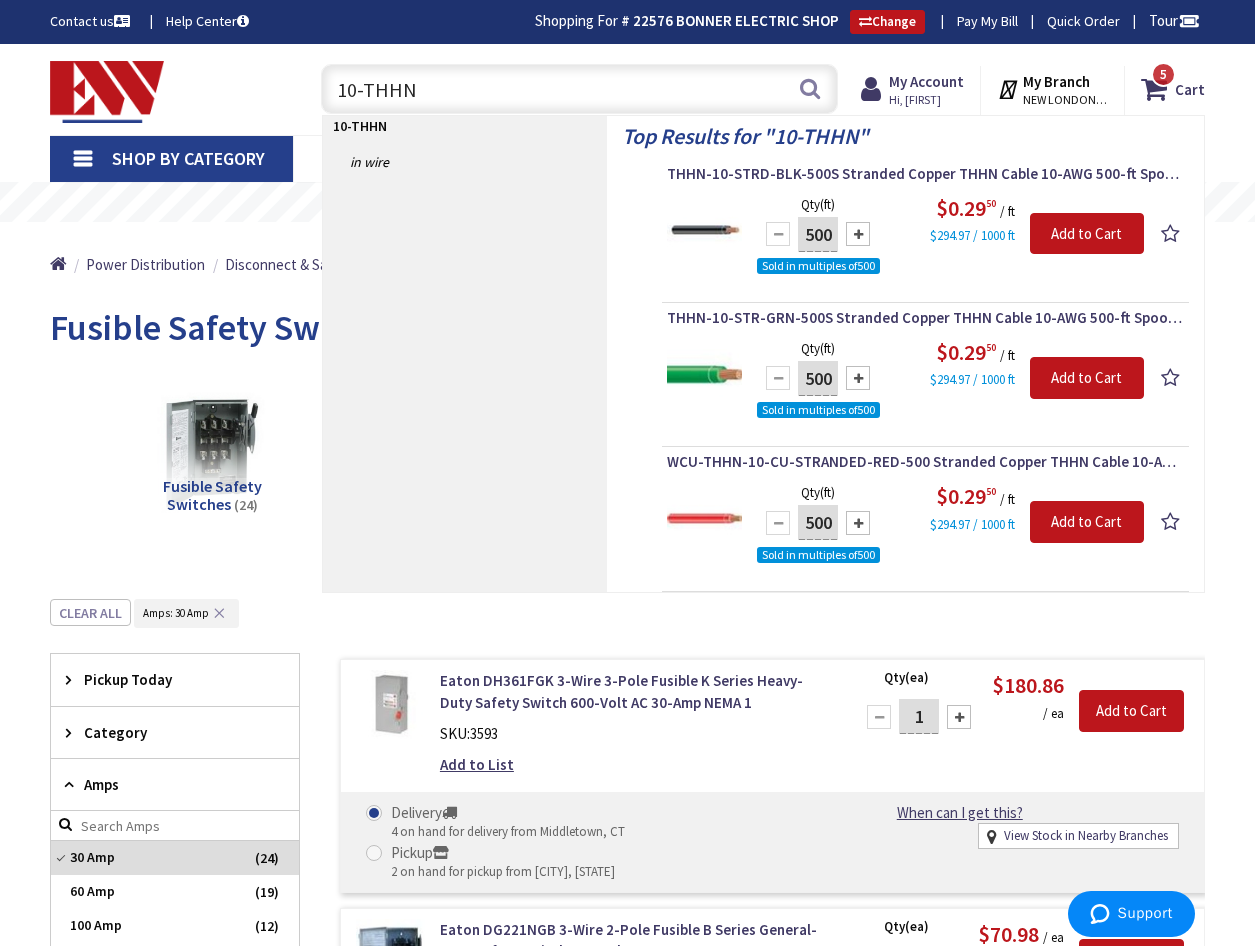 drag, startPoint x: 392, startPoint y: 88, endPoint x: 289, endPoint y: 86, distance: 103.01942 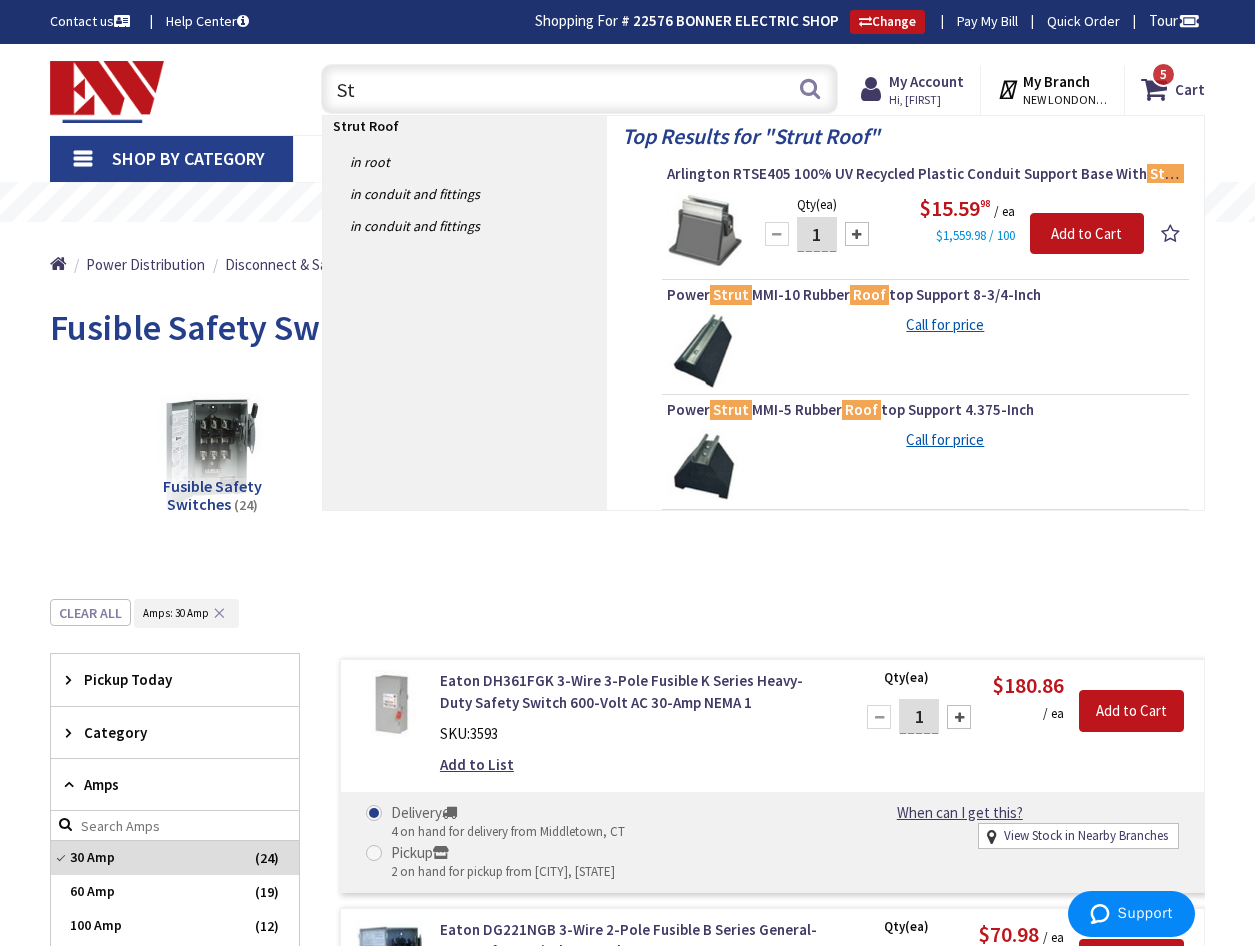 type on "S" 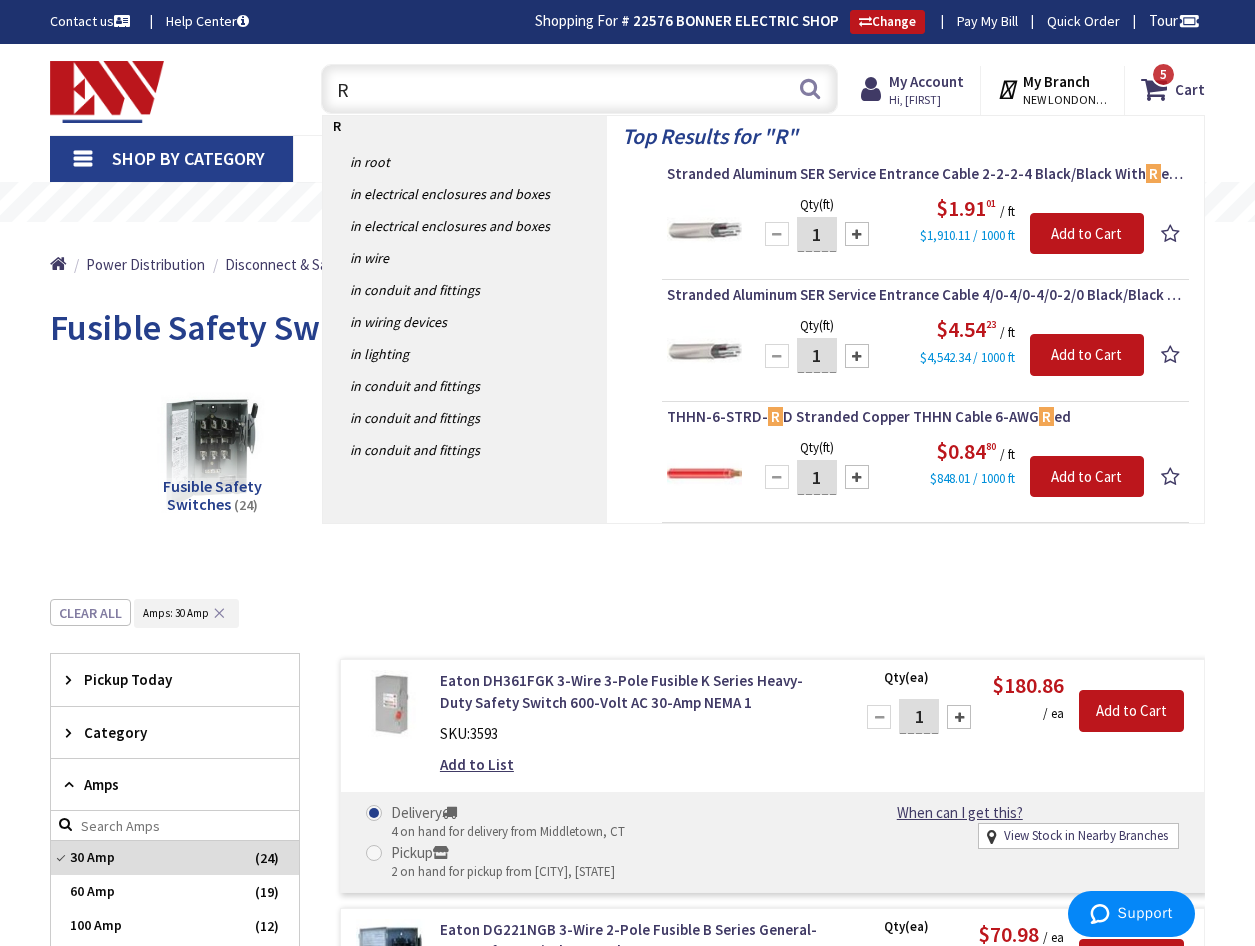 drag, startPoint x: 386, startPoint y: 80, endPoint x: 330, endPoint y: 85, distance: 56.22277 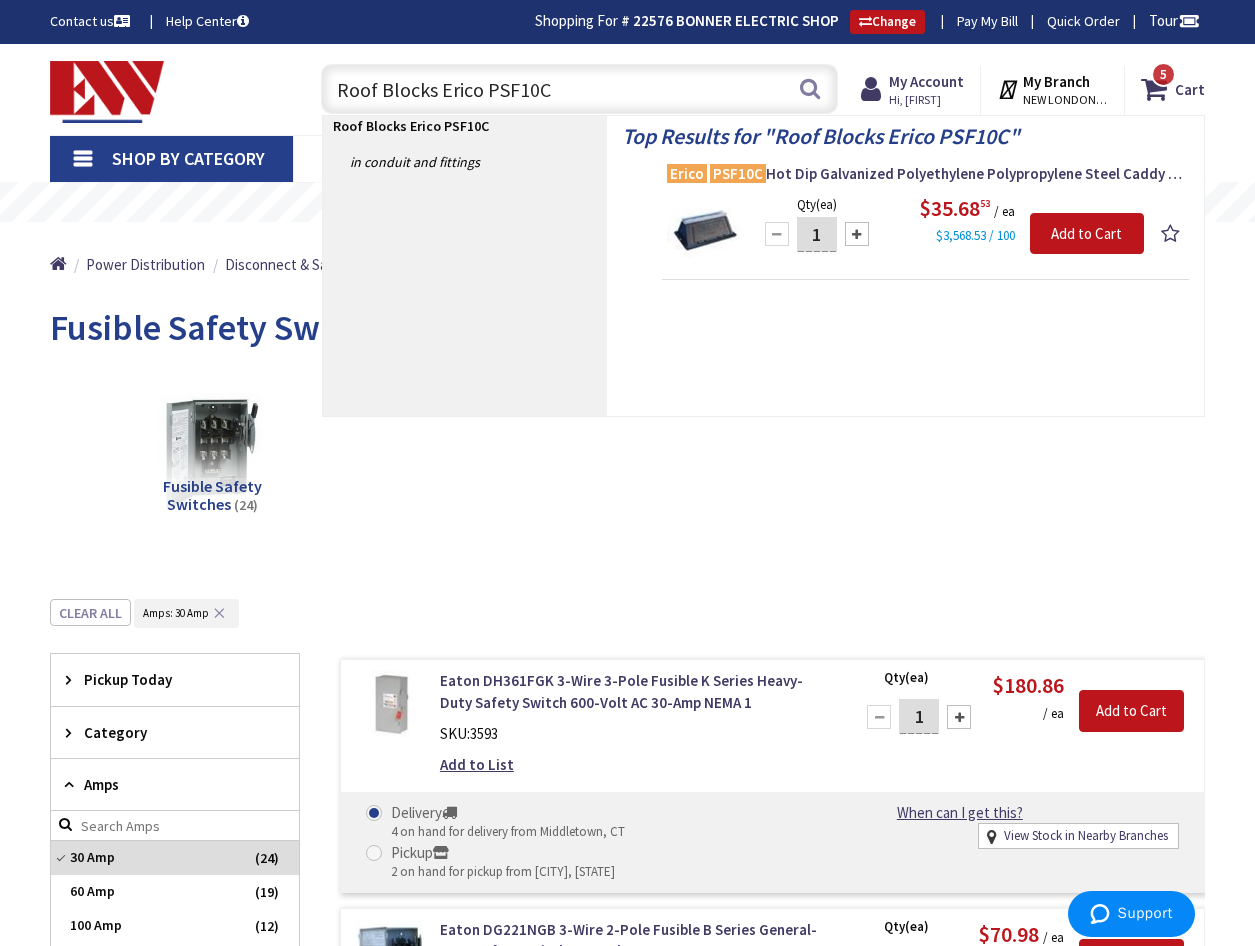 type on "Roof Blocks Erico PSF10C" 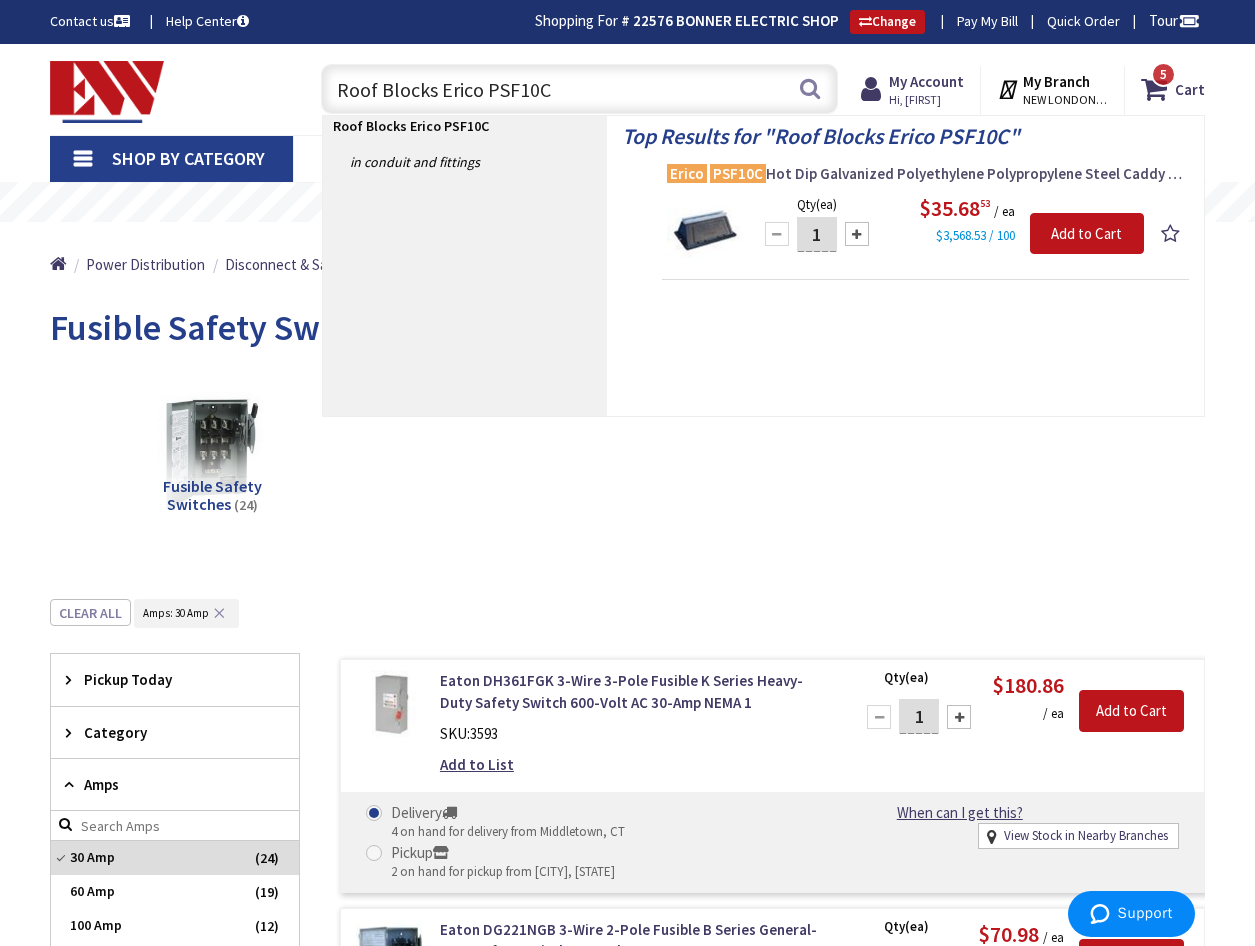 click on "Erico   PSF10C  Hot Dip Galvanized Polyethylene Polypropylene Steel Caddy Pyramid ST Fixed Strut Support Caddy®" at bounding box center [925, 174] 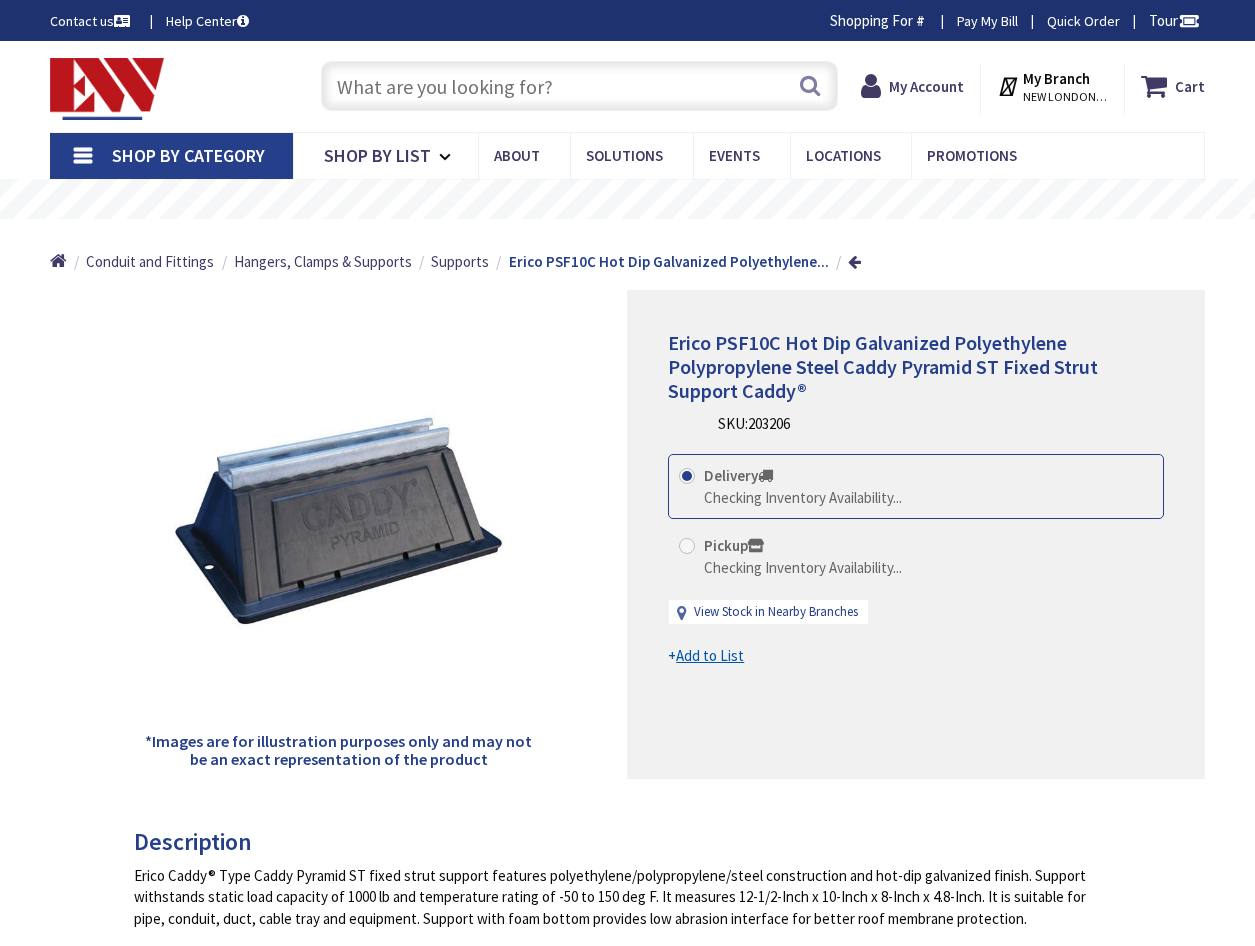 scroll, scrollTop: 0, scrollLeft: 0, axis: both 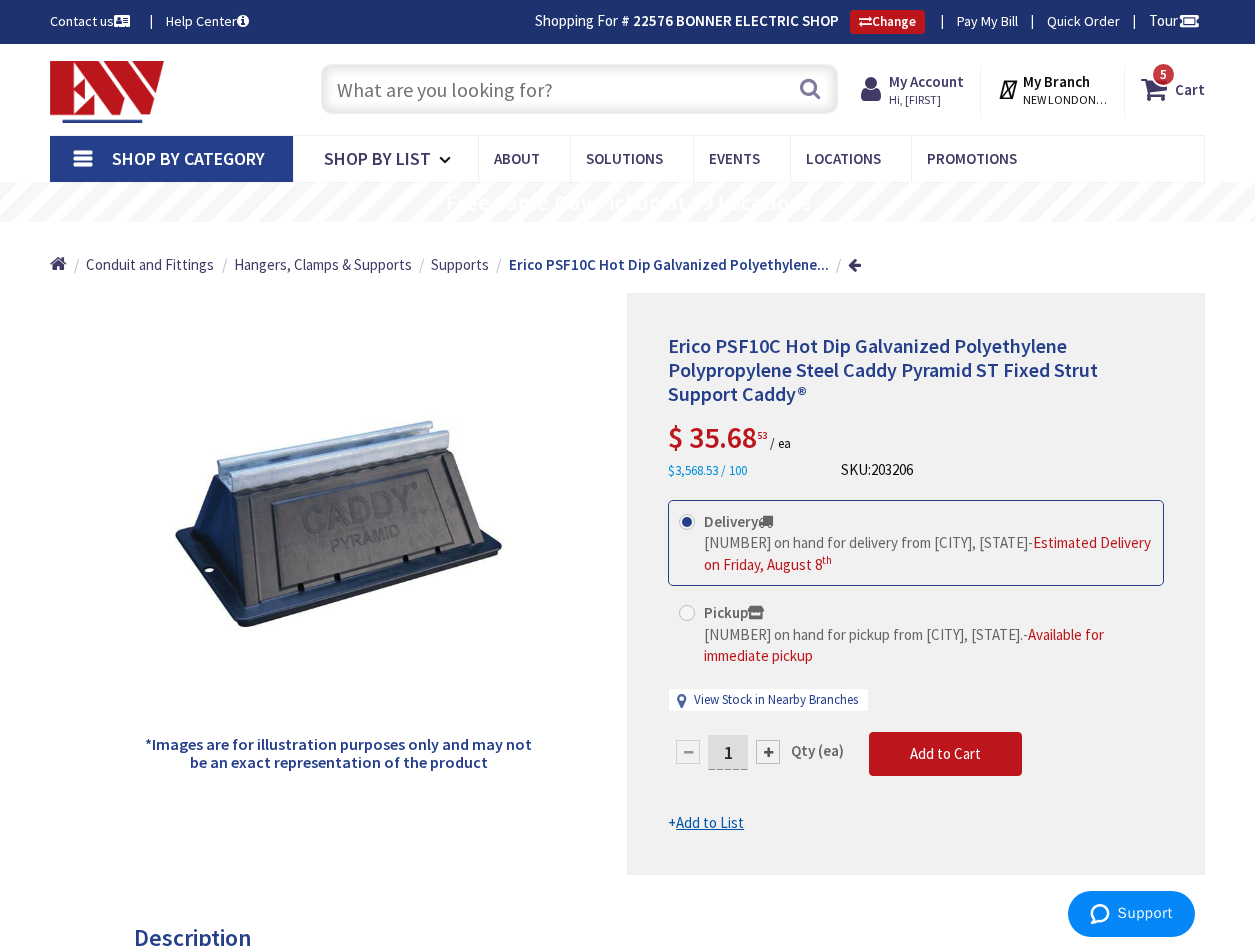 click at bounding box center [579, 89] 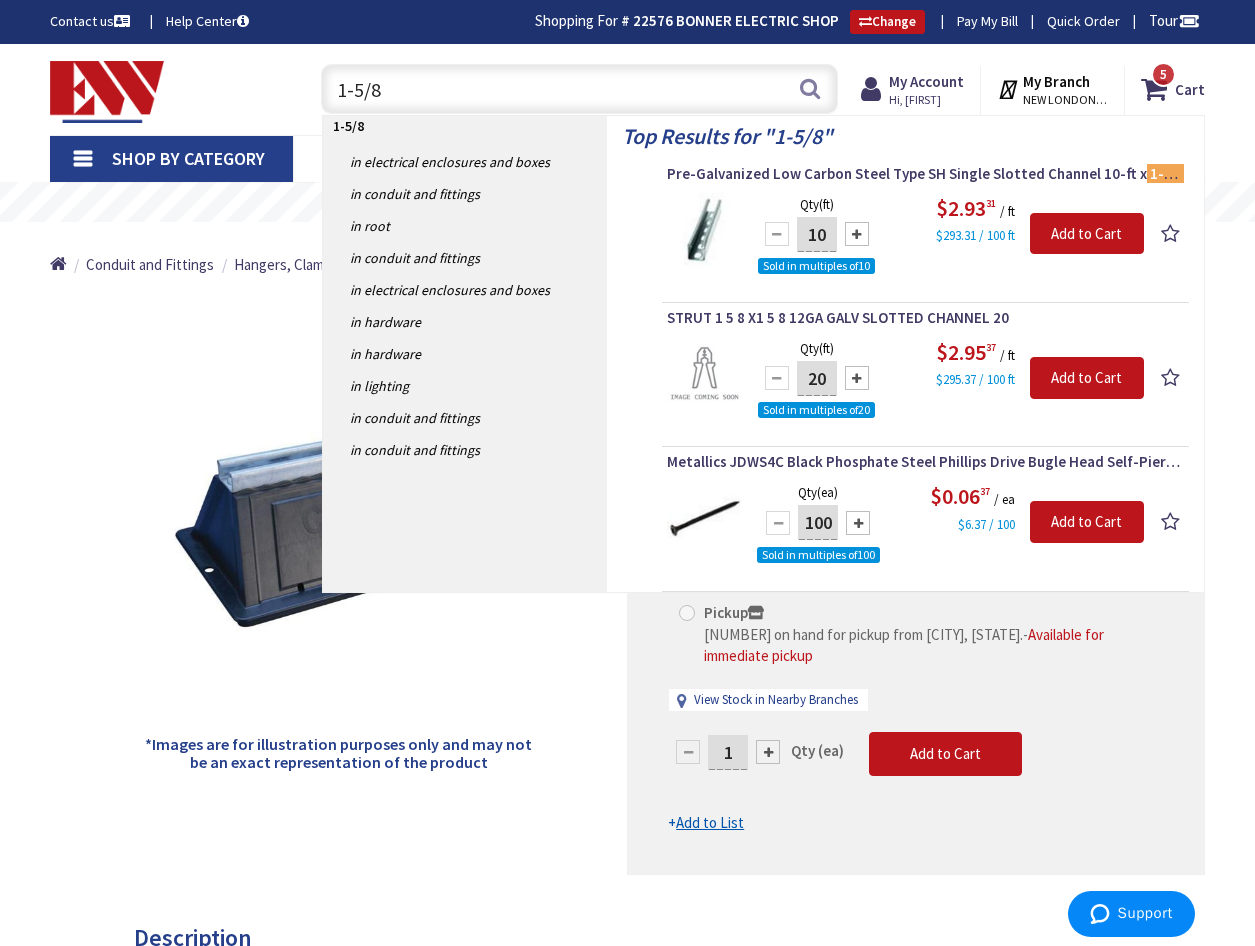 drag, startPoint x: 382, startPoint y: 89, endPoint x: 159, endPoint y: 83, distance: 223.0807 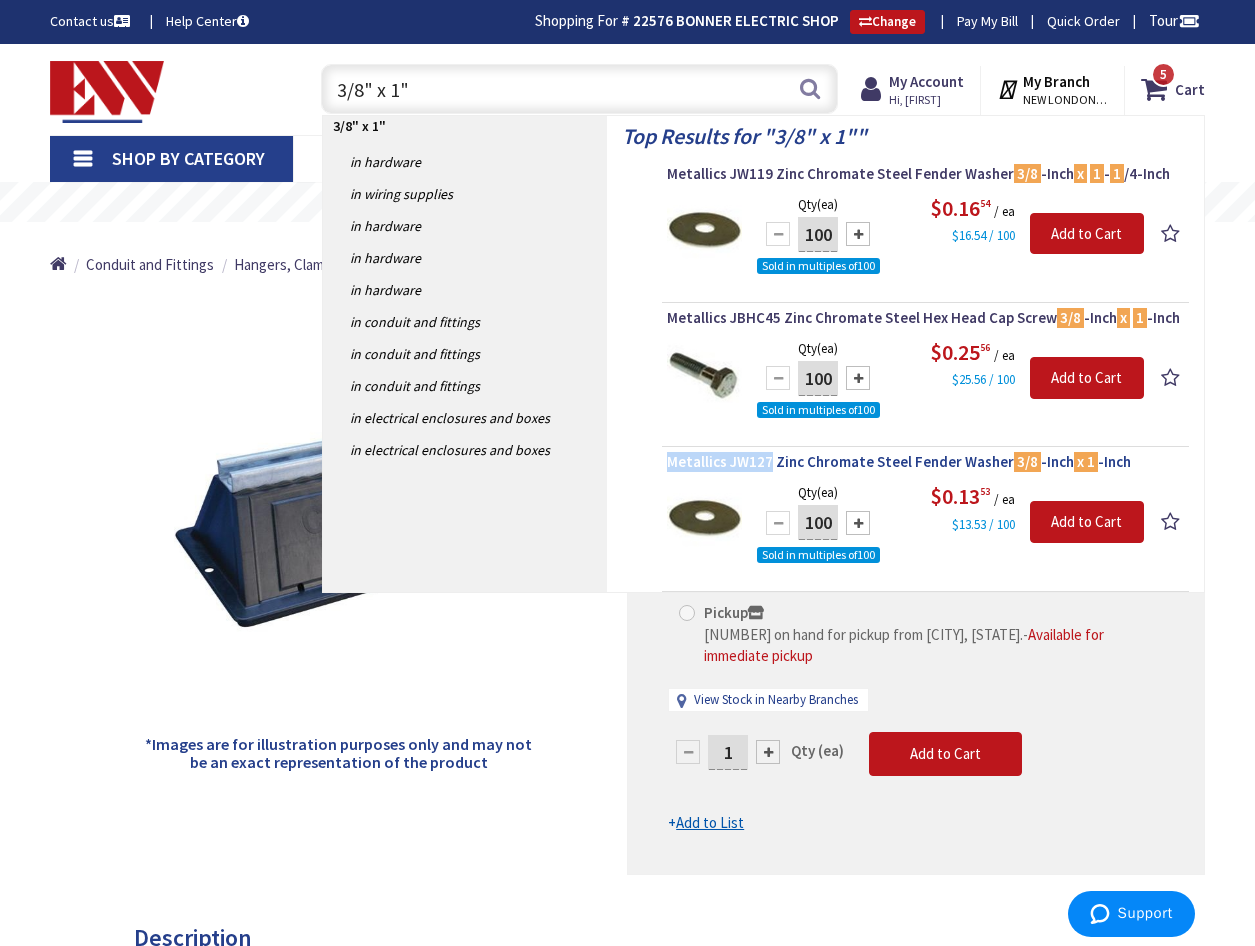 drag, startPoint x: 663, startPoint y: 463, endPoint x: 769, endPoint y: 462, distance: 106.004715 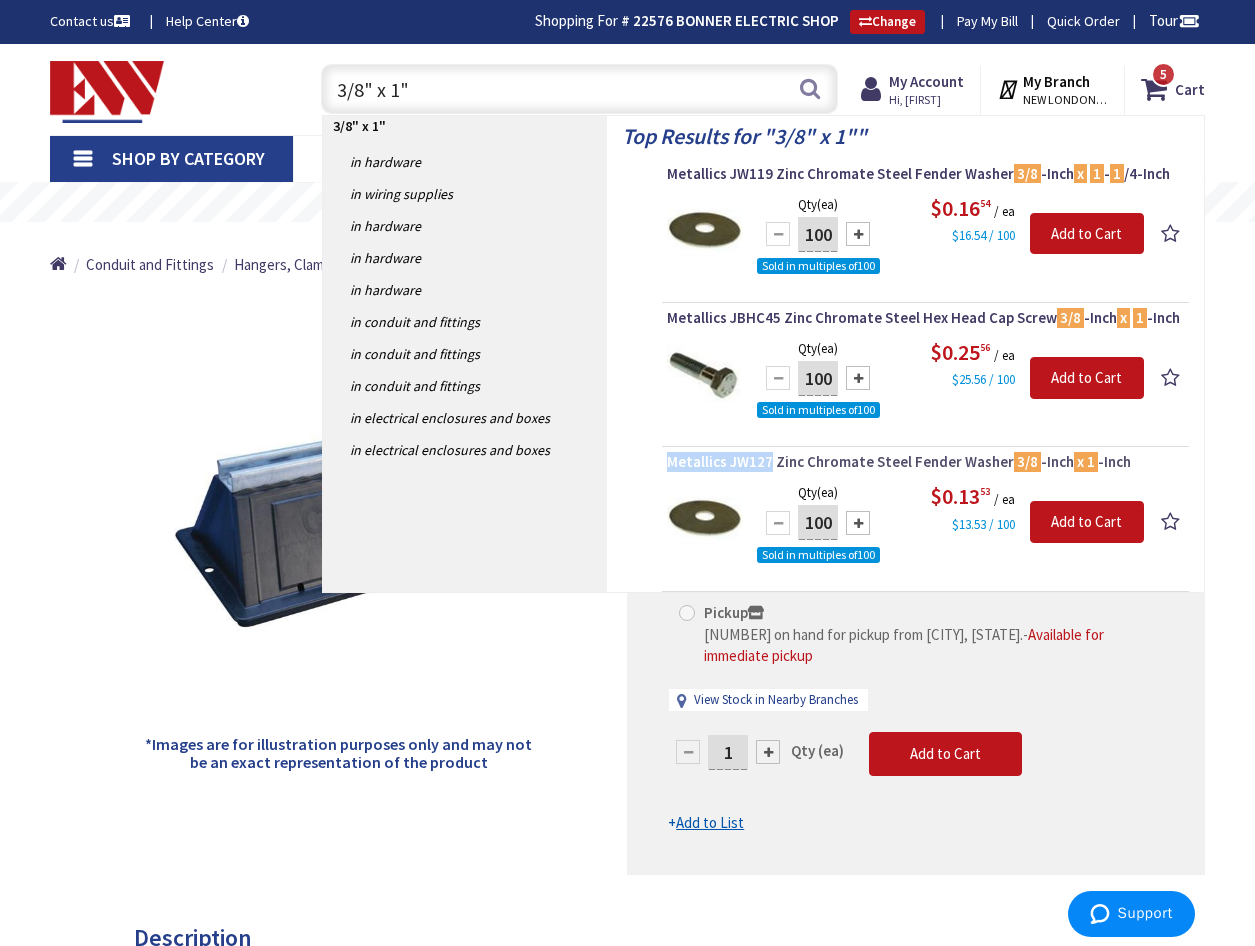 drag, startPoint x: 769, startPoint y: 462, endPoint x: 741, endPoint y: 465, distance: 28.160255 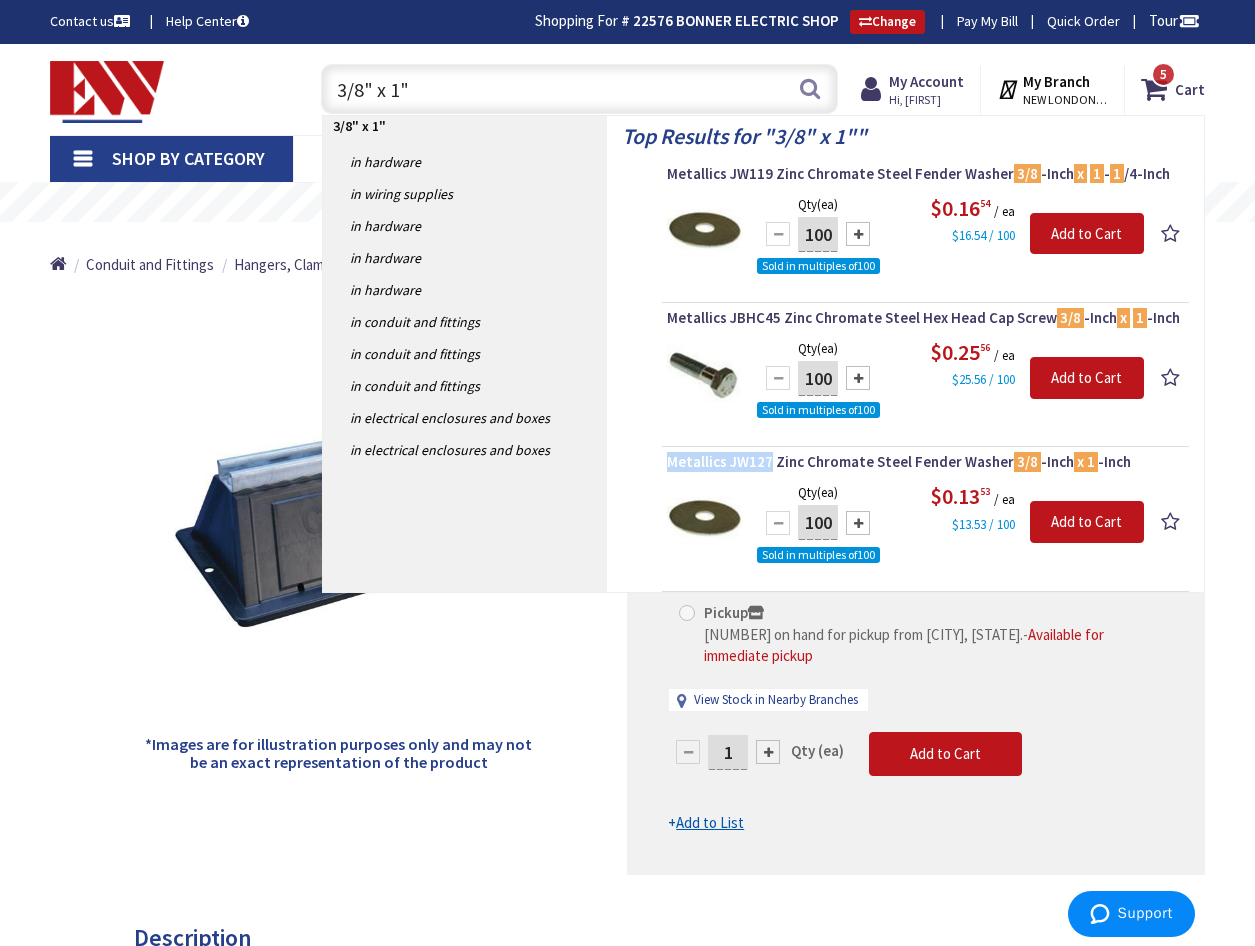 drag, startPoint x: 394, startPoint y: 87, endPoint x: 441, endPoint y: 107, distance: 51.078373 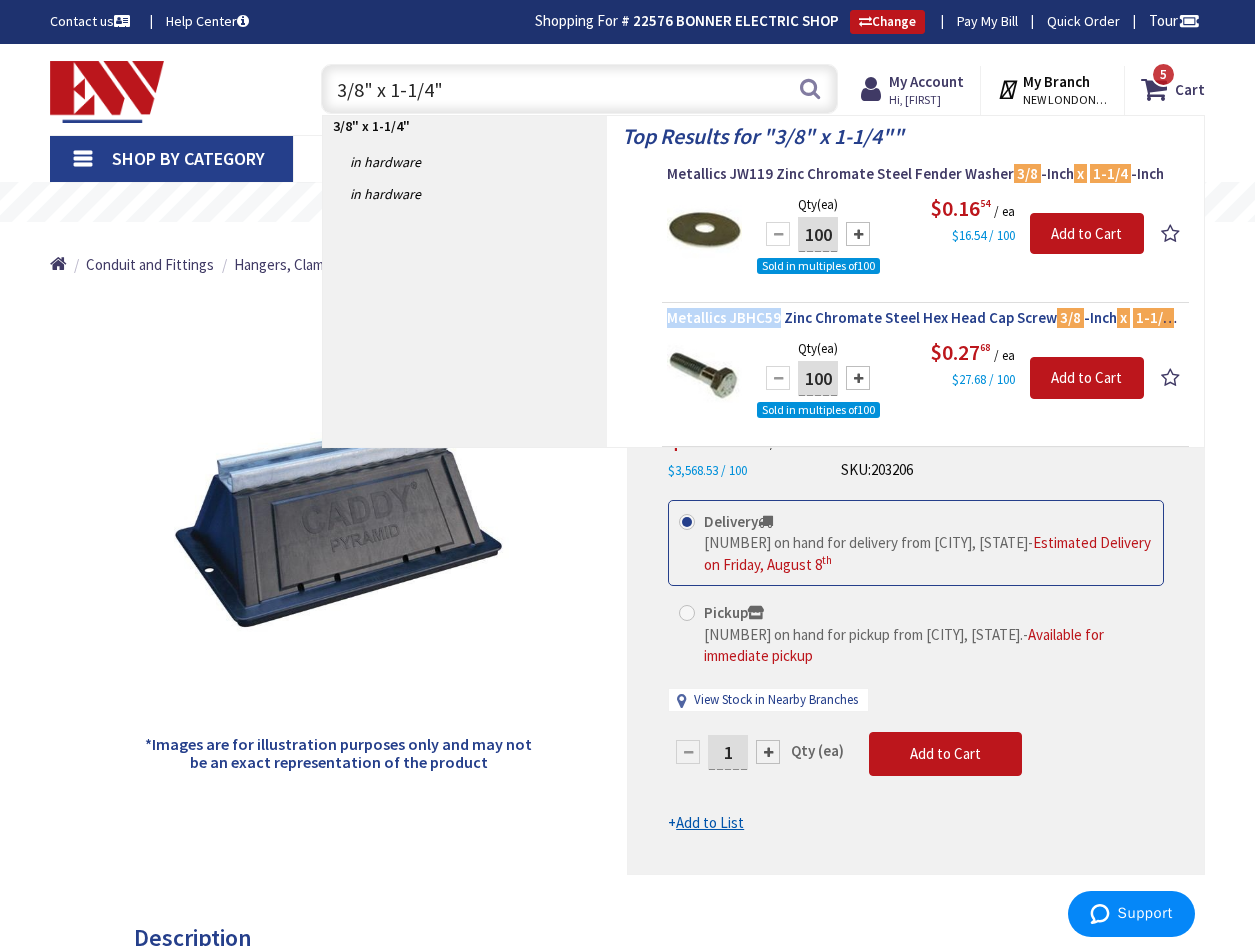 drag, startPoint x: 665, startPoint y: 317, endPoint x: 777, endPoint y: 317, distance: 112 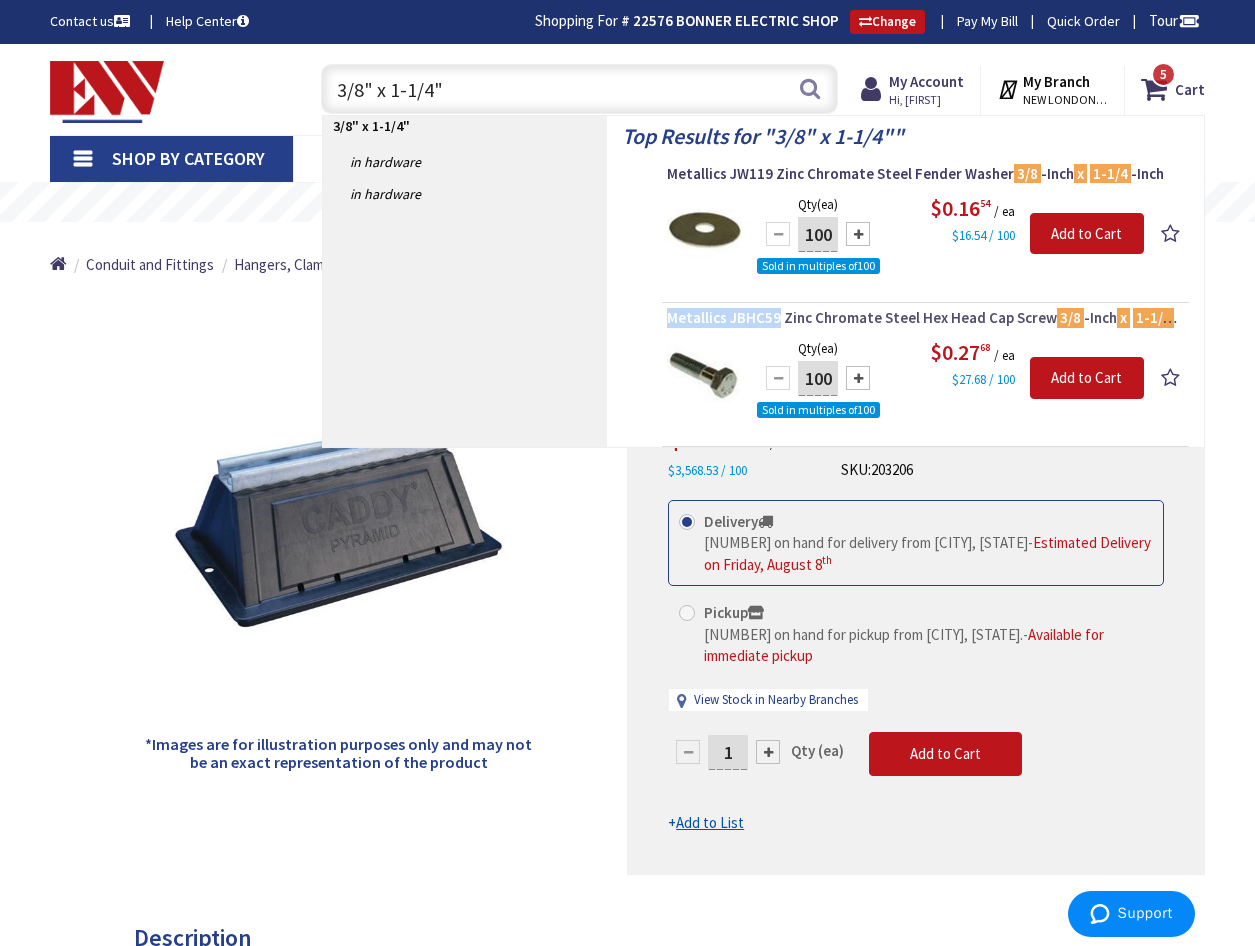 drag, startPoint x: 777, startPoint y: 317, endPoint x: 766, endPoint y: 318, distance: 11.045361 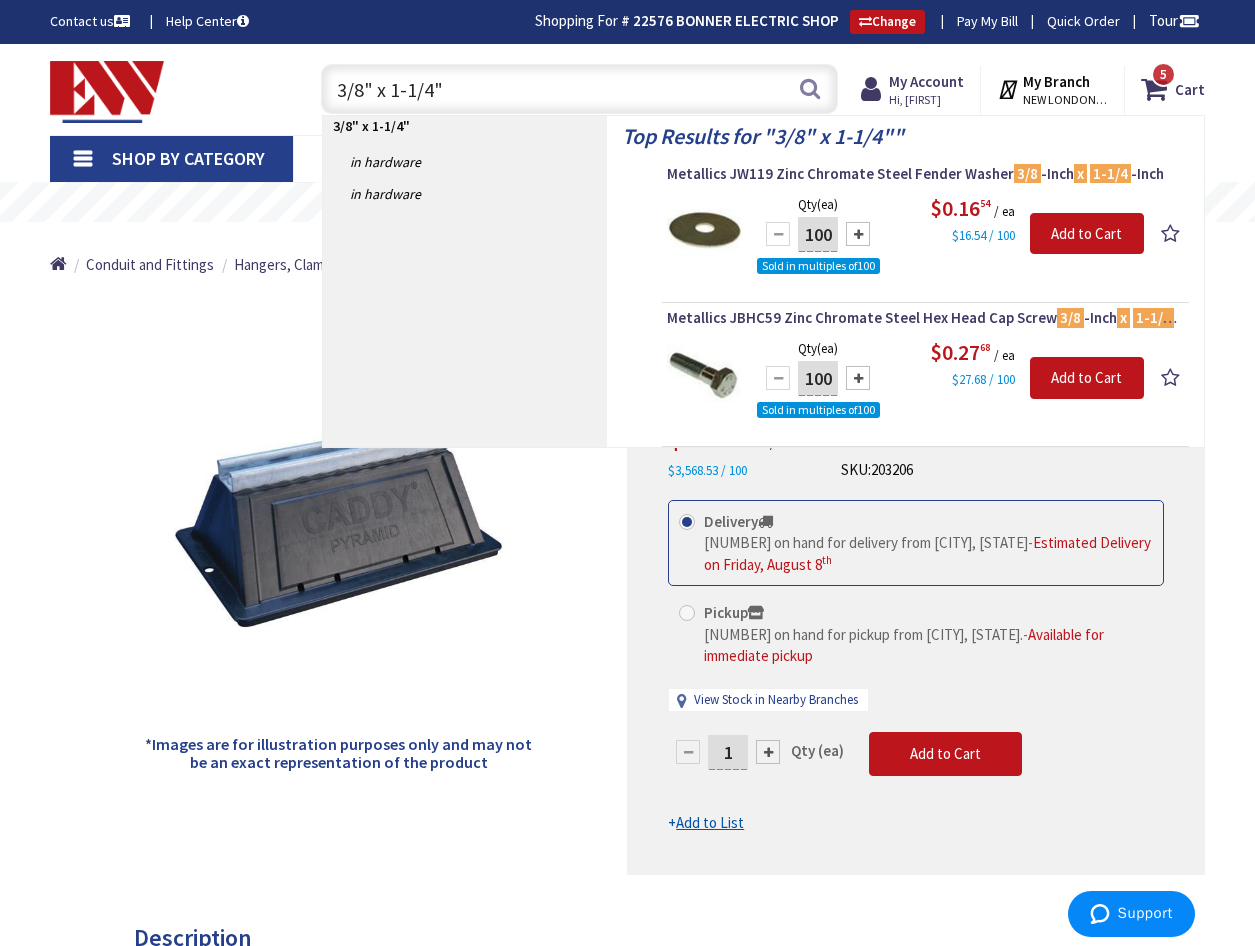 drag, startPoint x: 461, startPoint y: 92, endPoint x: 374, endPoint y: 87, distance: 87.14356 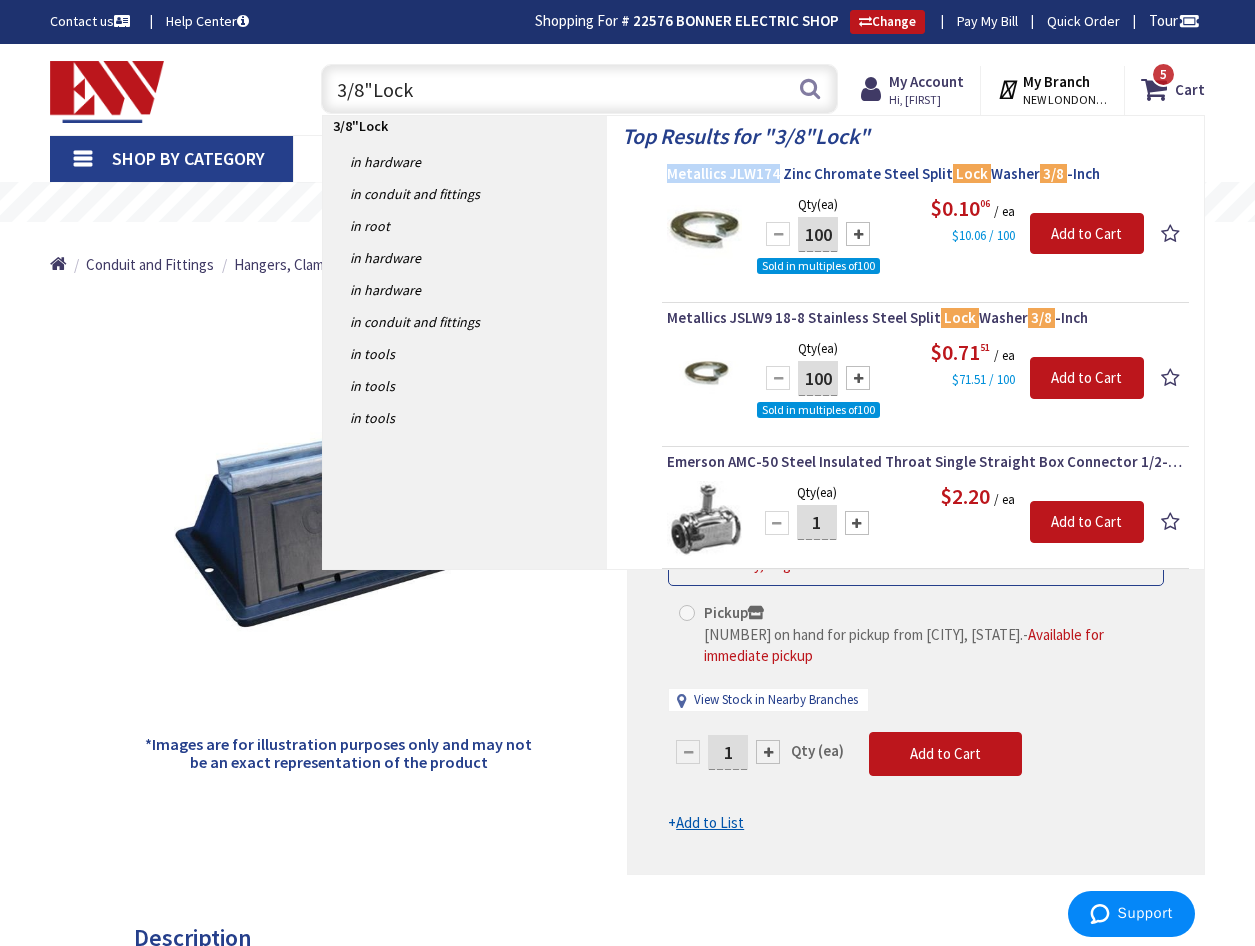 drag, startPoint x: 664, startPoint y: 175, endPoint x: 772, endPoint y: 174, distance: 108.00463 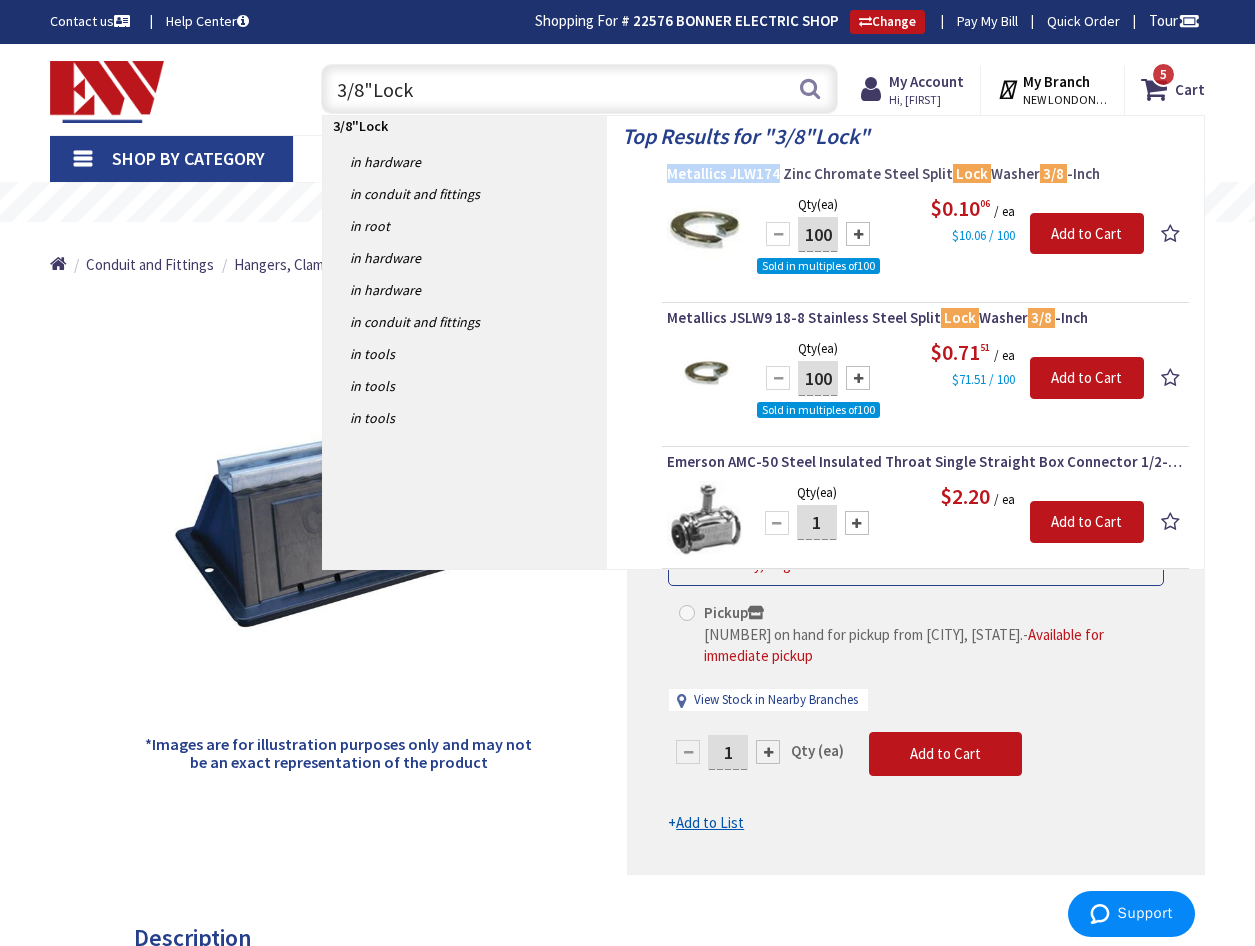 drag, startPoint x: 772, startPoint y: 174, endPoint x: 755, endPoint y: 174, distance: 17 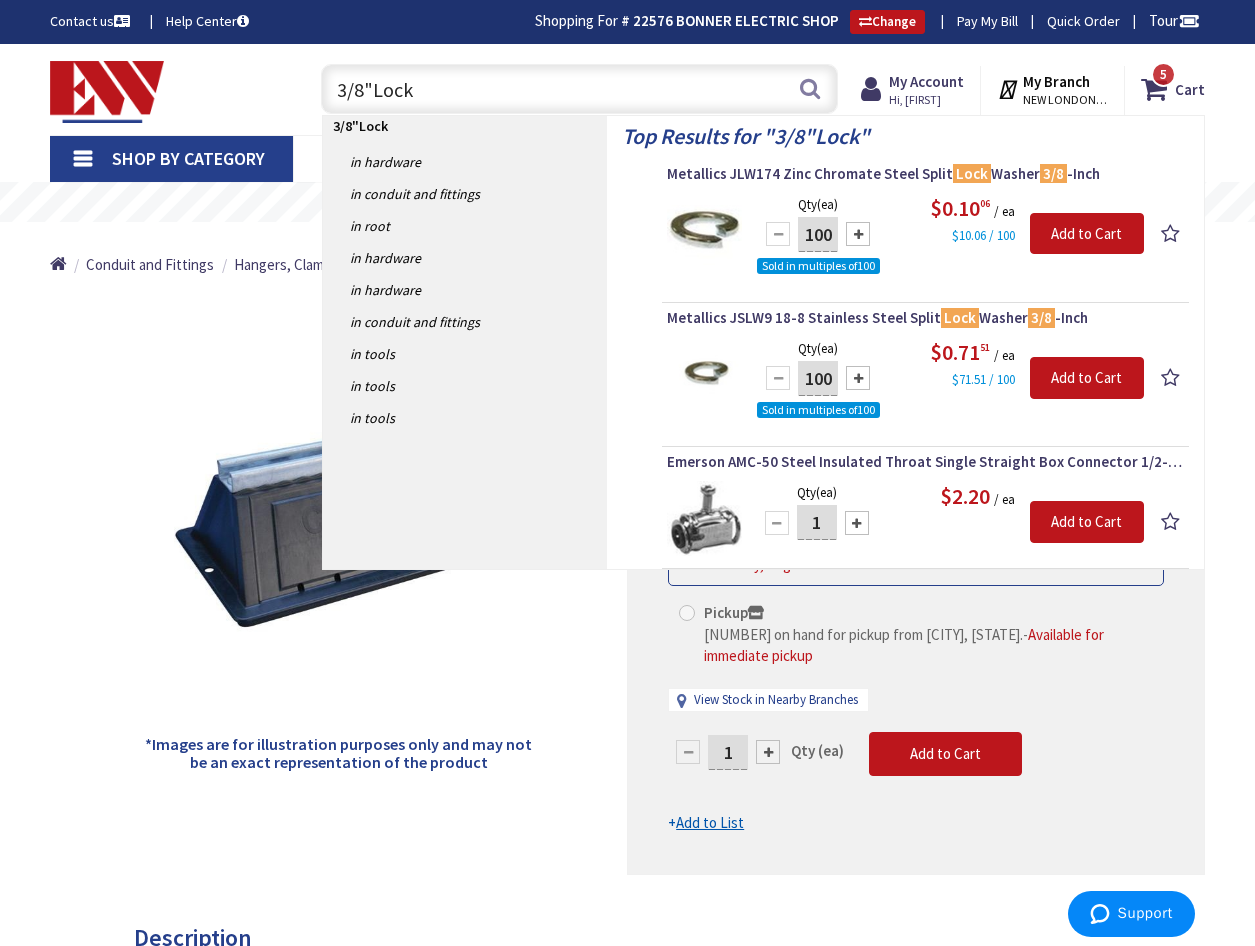 drag, startPoint x: 438, startPoint y: 88, endPoint x: 368, endPoint y: 88, distance: 70 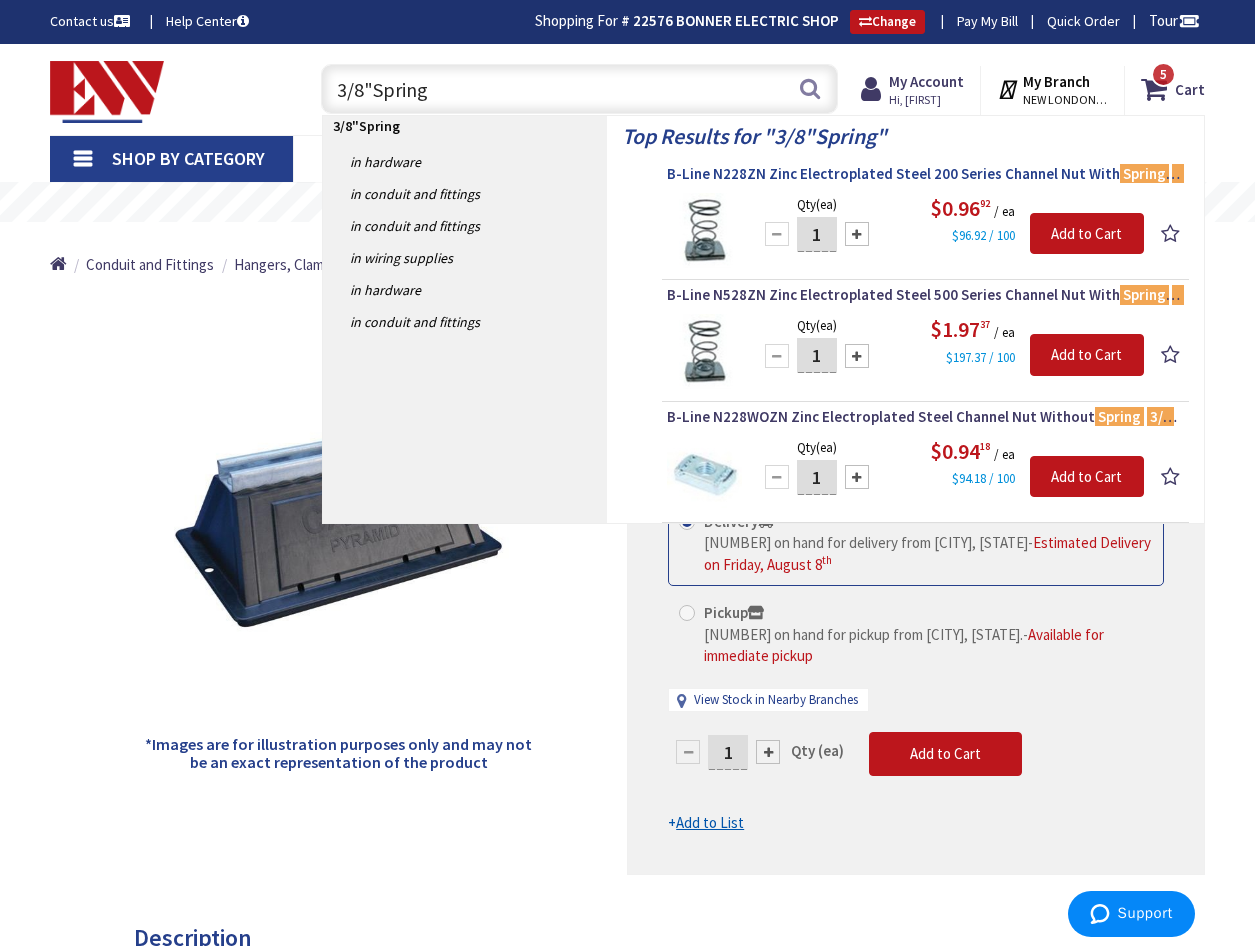 type on "3/8"Spring" 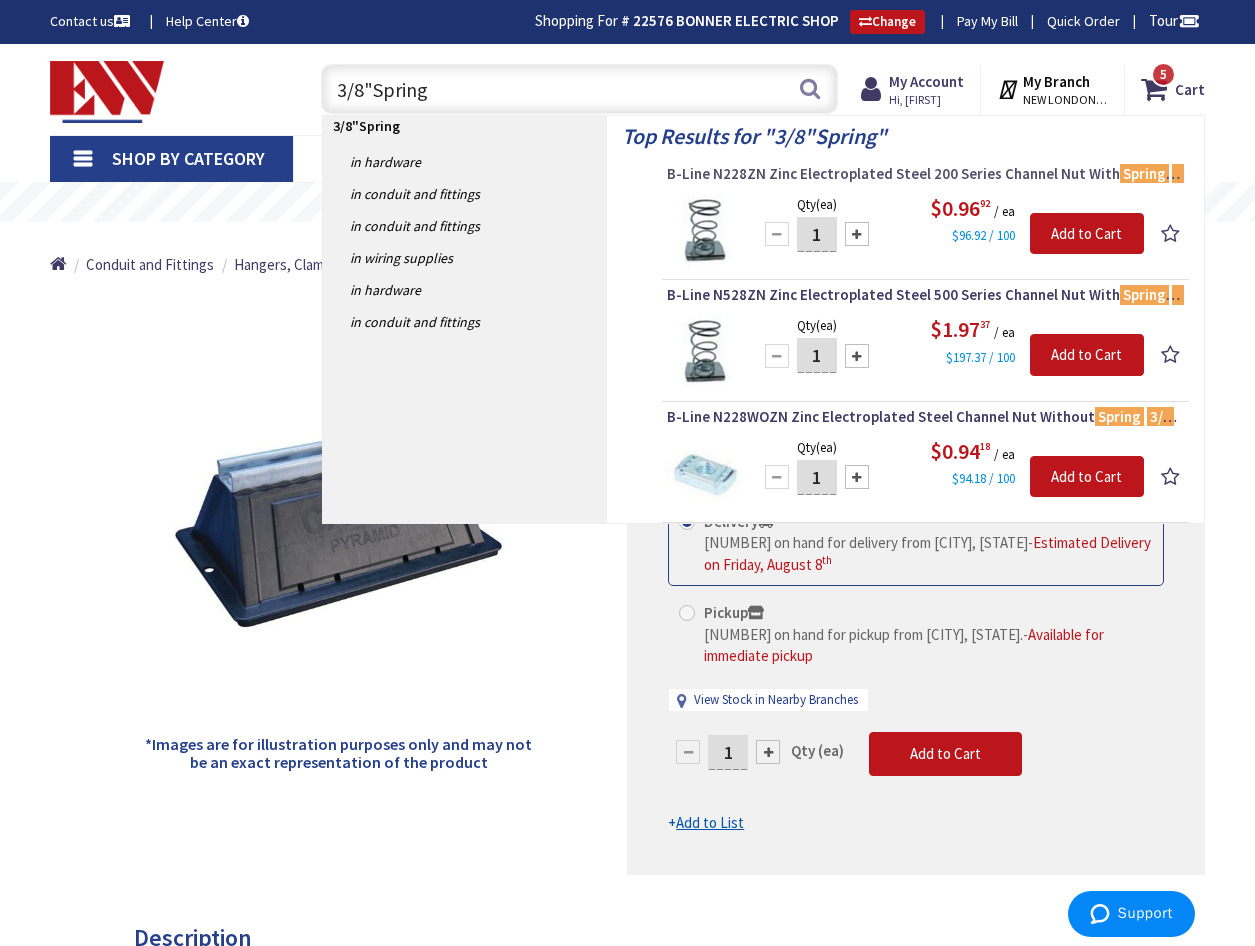 click on "B-Line N228ZN Zinc Electroplated Steel 200 Series Channel Nut With  Spring   3/8 -Inch" at bounding box center (925, 176) 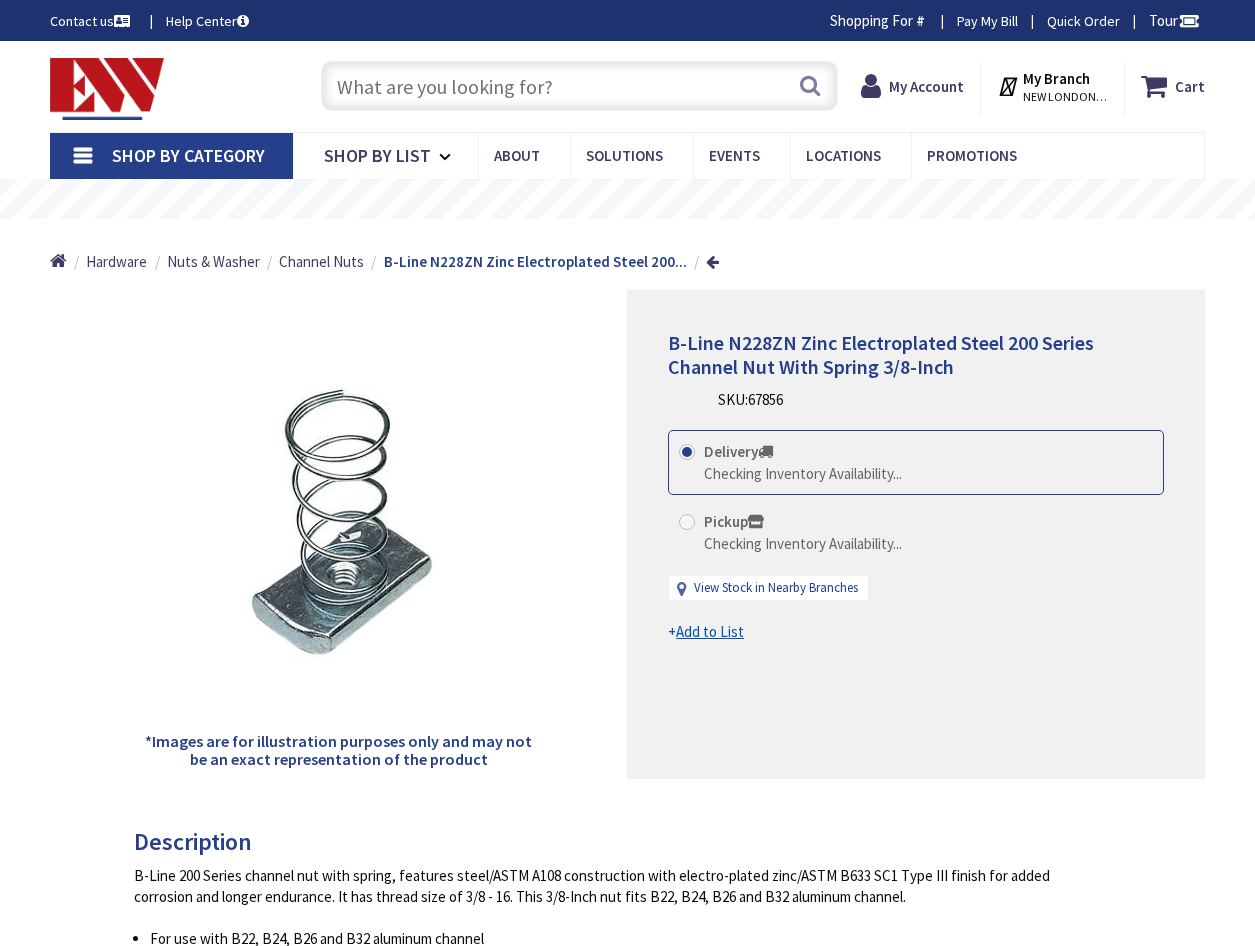 scroll, scrollTop: 0, scrollLeft: 0, axis: both 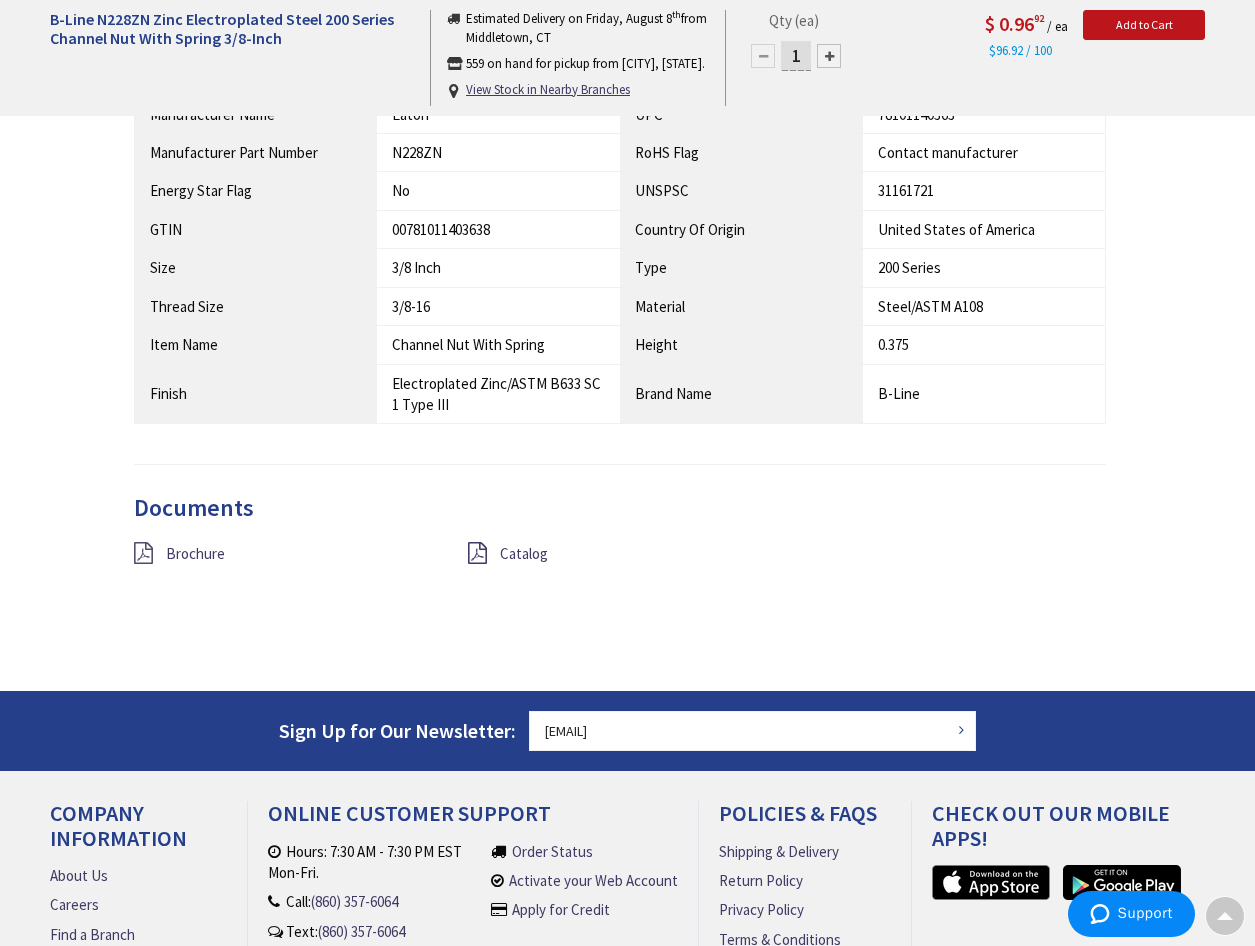 click at bounding box center [143, 553] 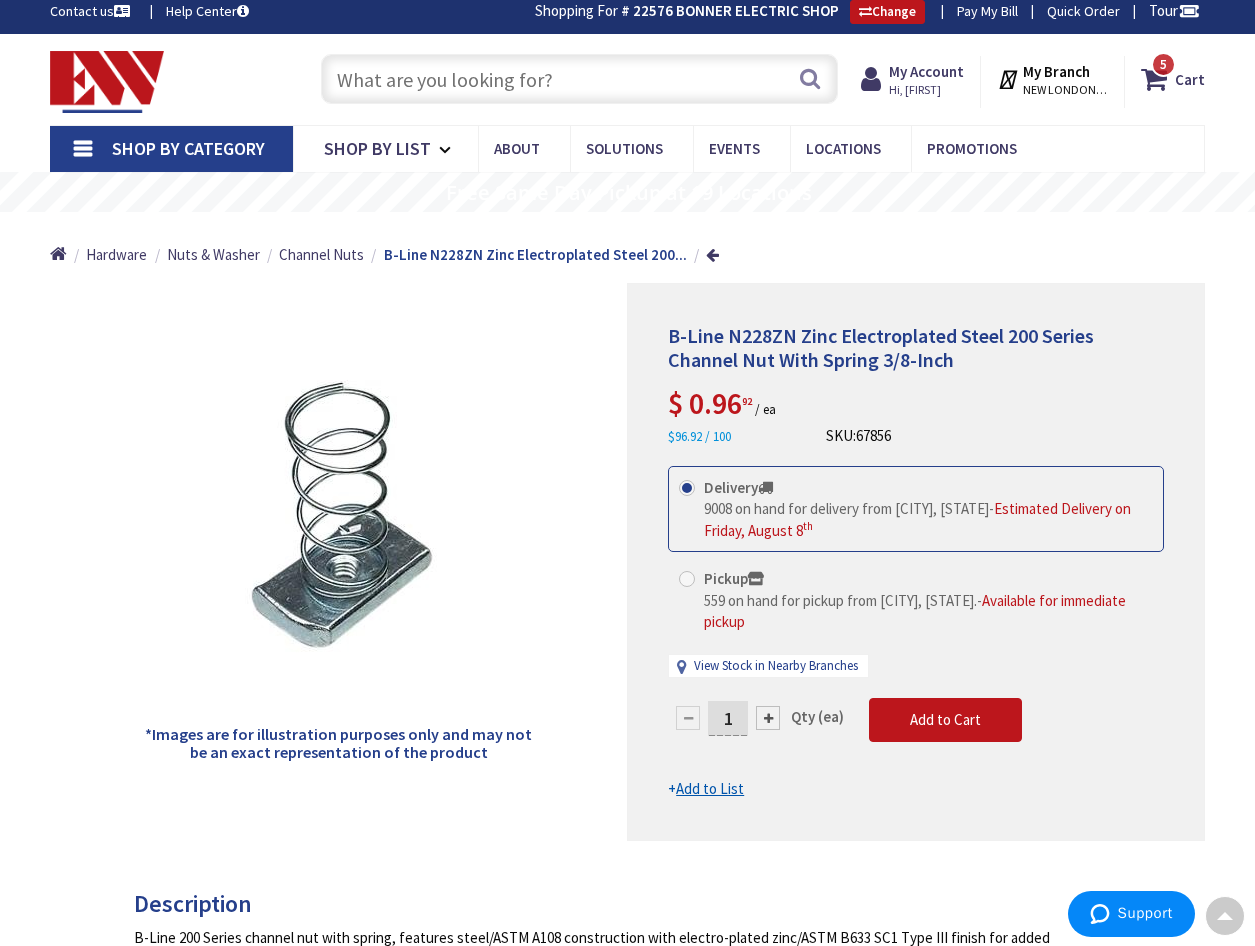 scroll, scrollTop: 0, scrollLeft: 0, axis: both 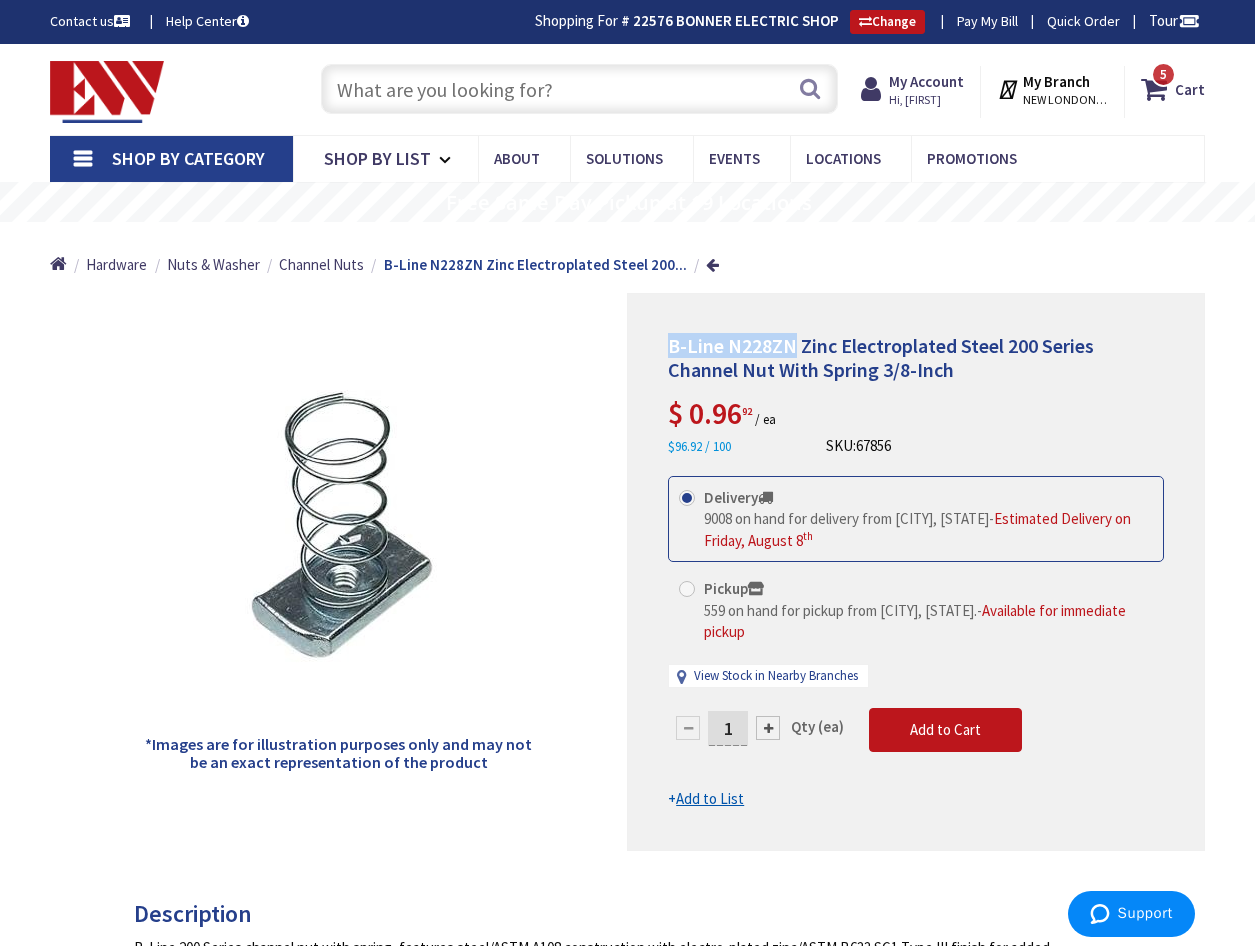 drag, startPoint x: 659, startPoint y: 343, endPoint x: 794, endPoint y: 345, distance: 135.01482 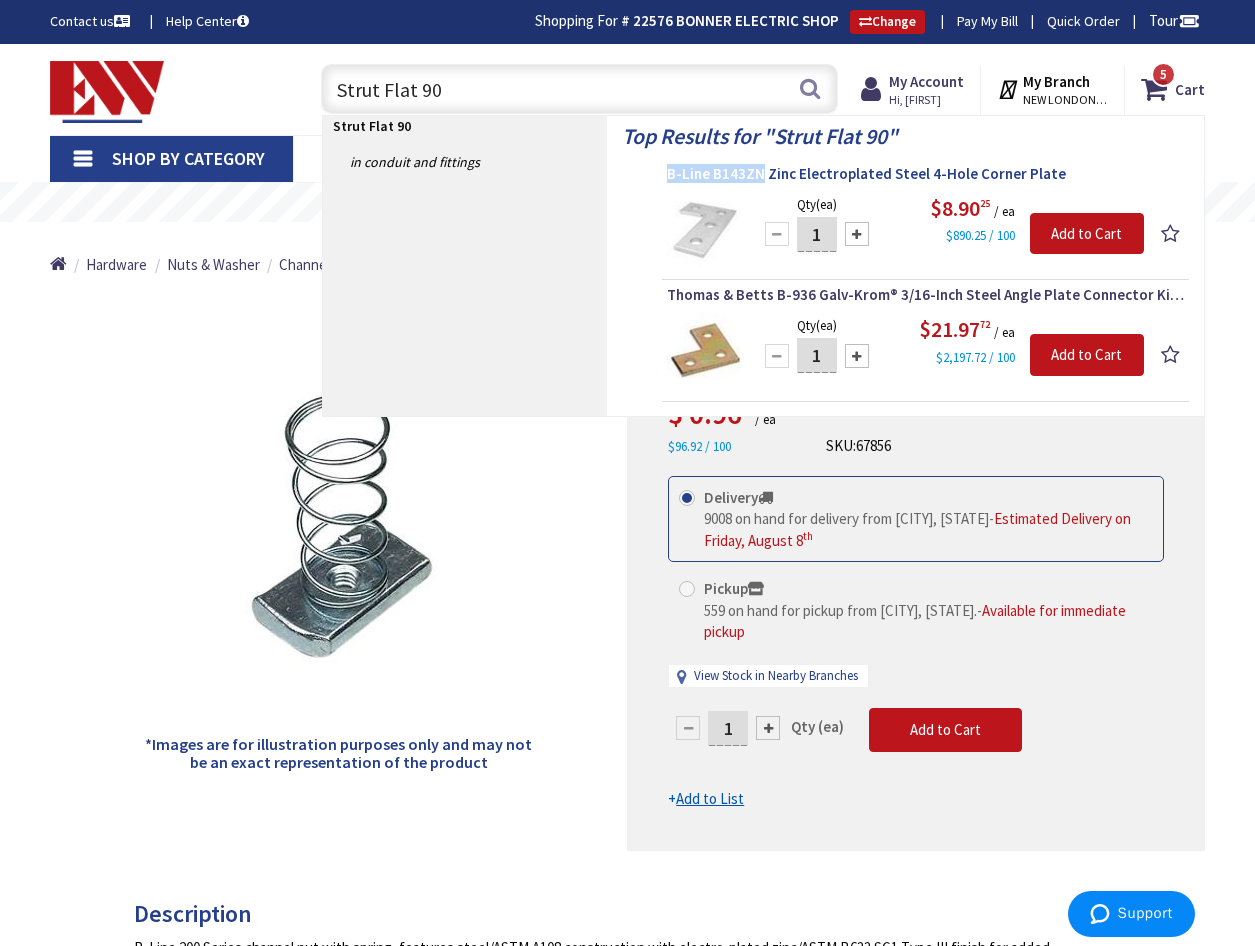 drag, startPoint x: 664, startPoint y: 173, endPoint x: 757, endPoint y: 171, distance: 93.0215 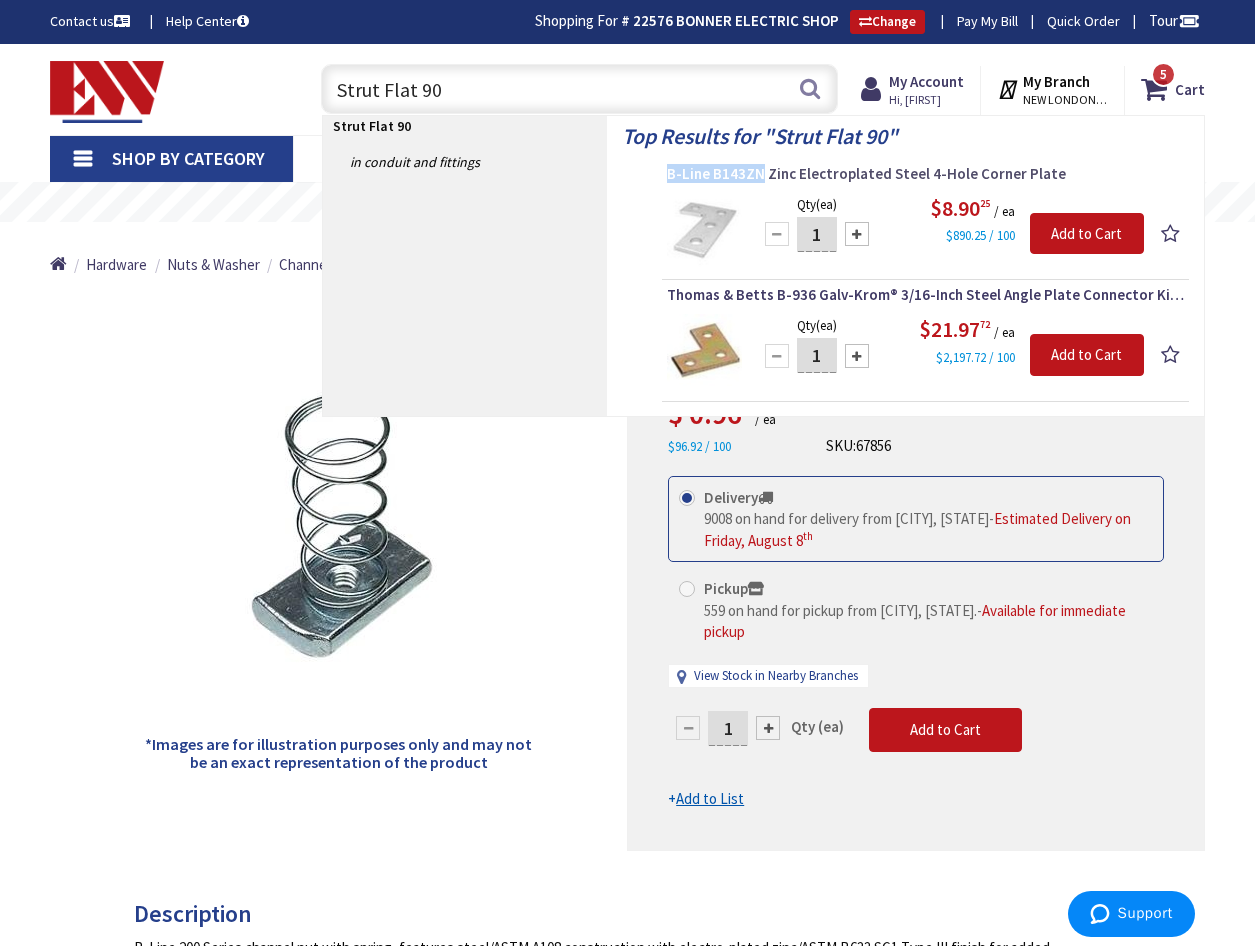 drag, startPoint x: 757, startPoint y: 171, endPoint x: 740, endPoint y: 174, distance: 17.262676 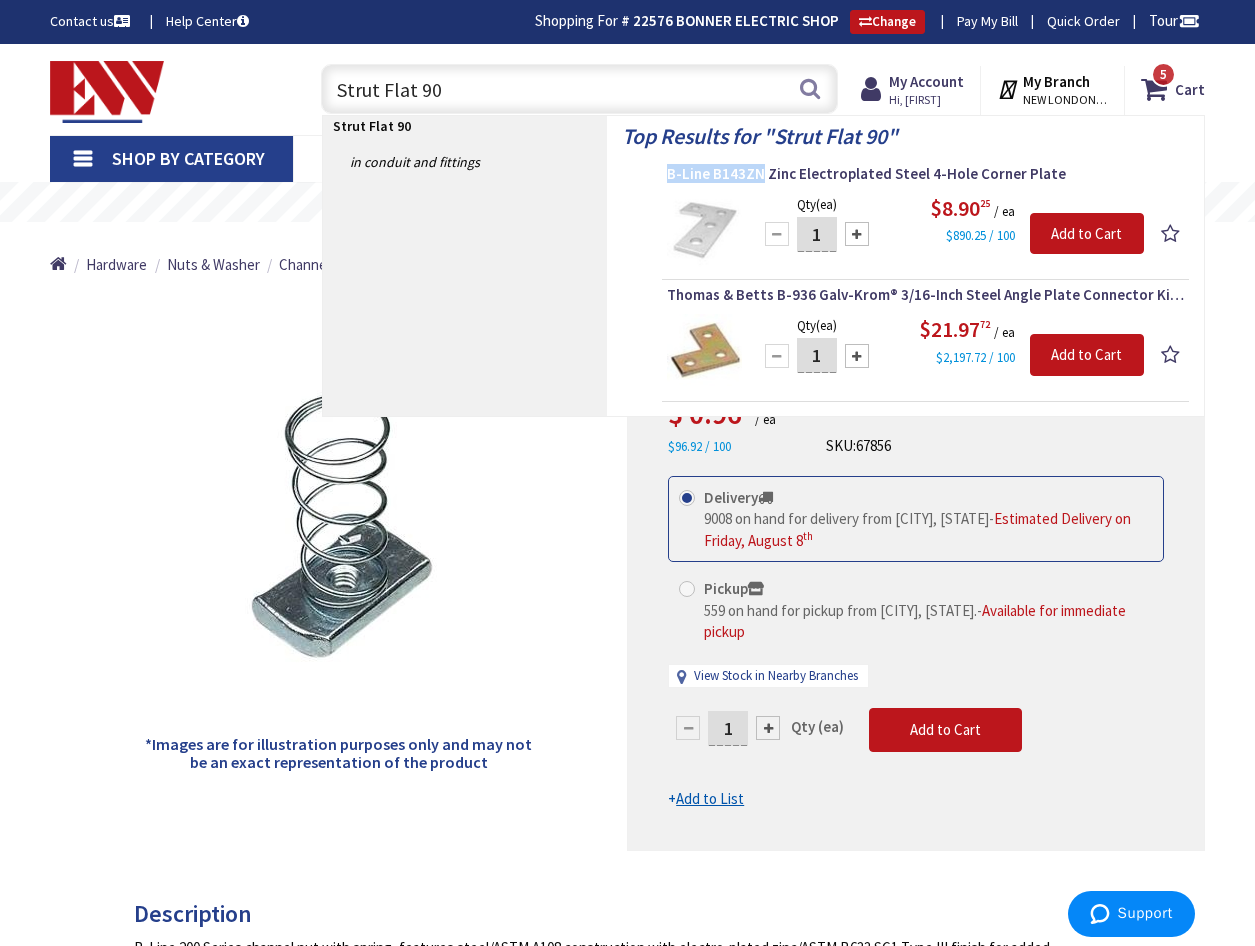 drag, startPoint x: 416, startPoint y: 87, endPoint x: 432, endPoint y: 98, distance: 19.416489 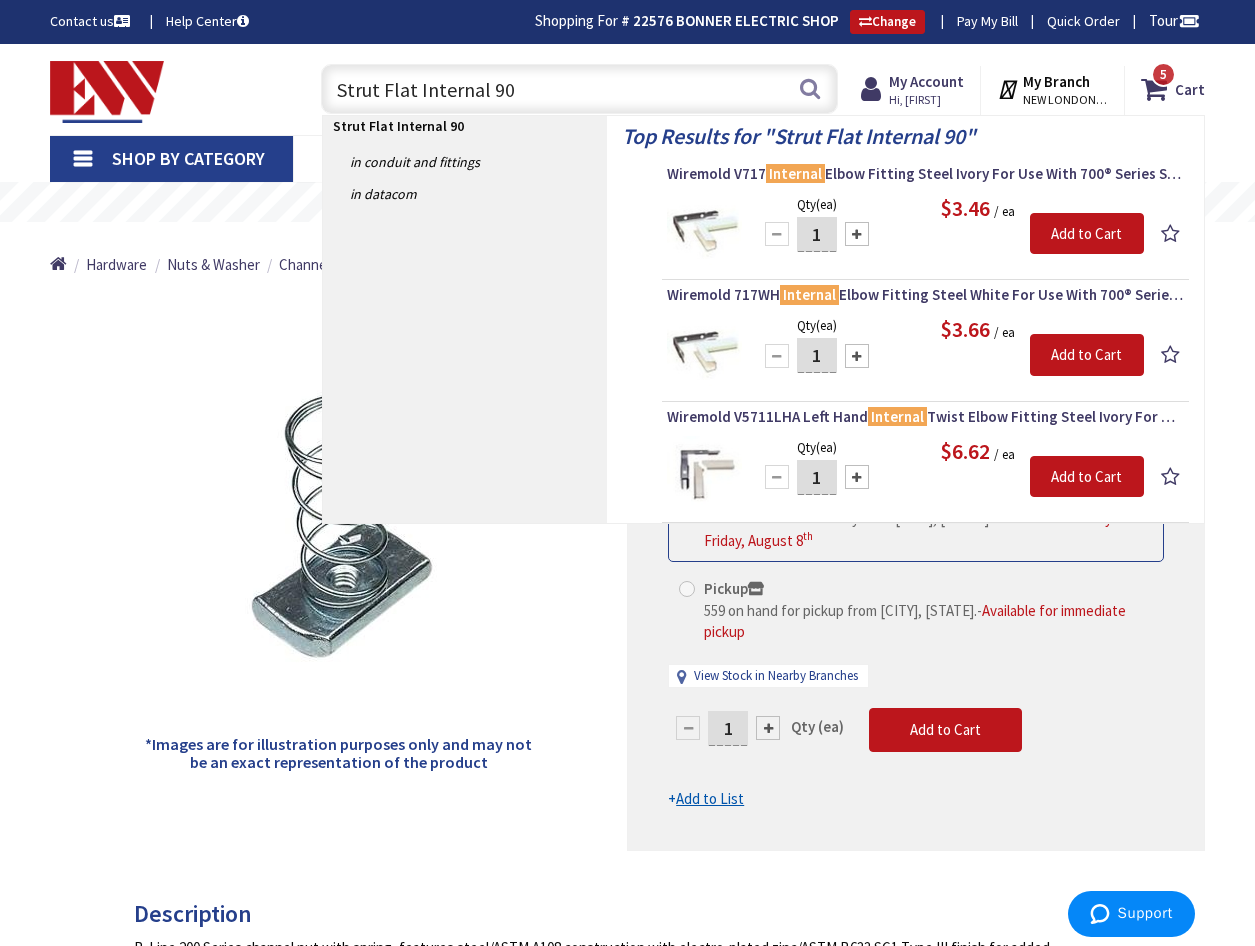 drag, startPoint x: 413, startPoint y: 90, endPoint x: 378, endPoint y: 90, distance: 35 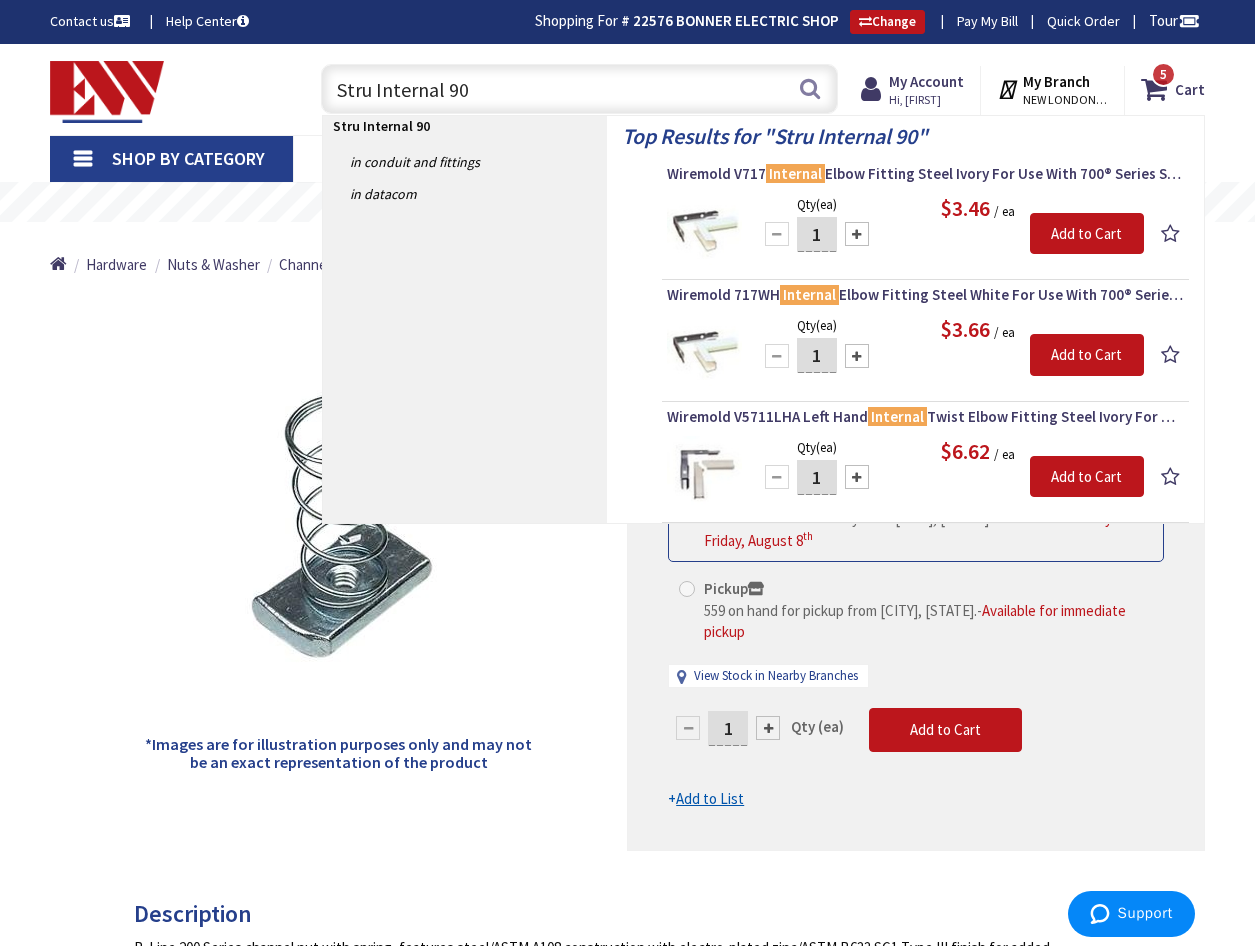 drag, startPoint x: 478, startPoint y: 88, endPoint x: 261, endPoint y: 73, distance: 217.51782 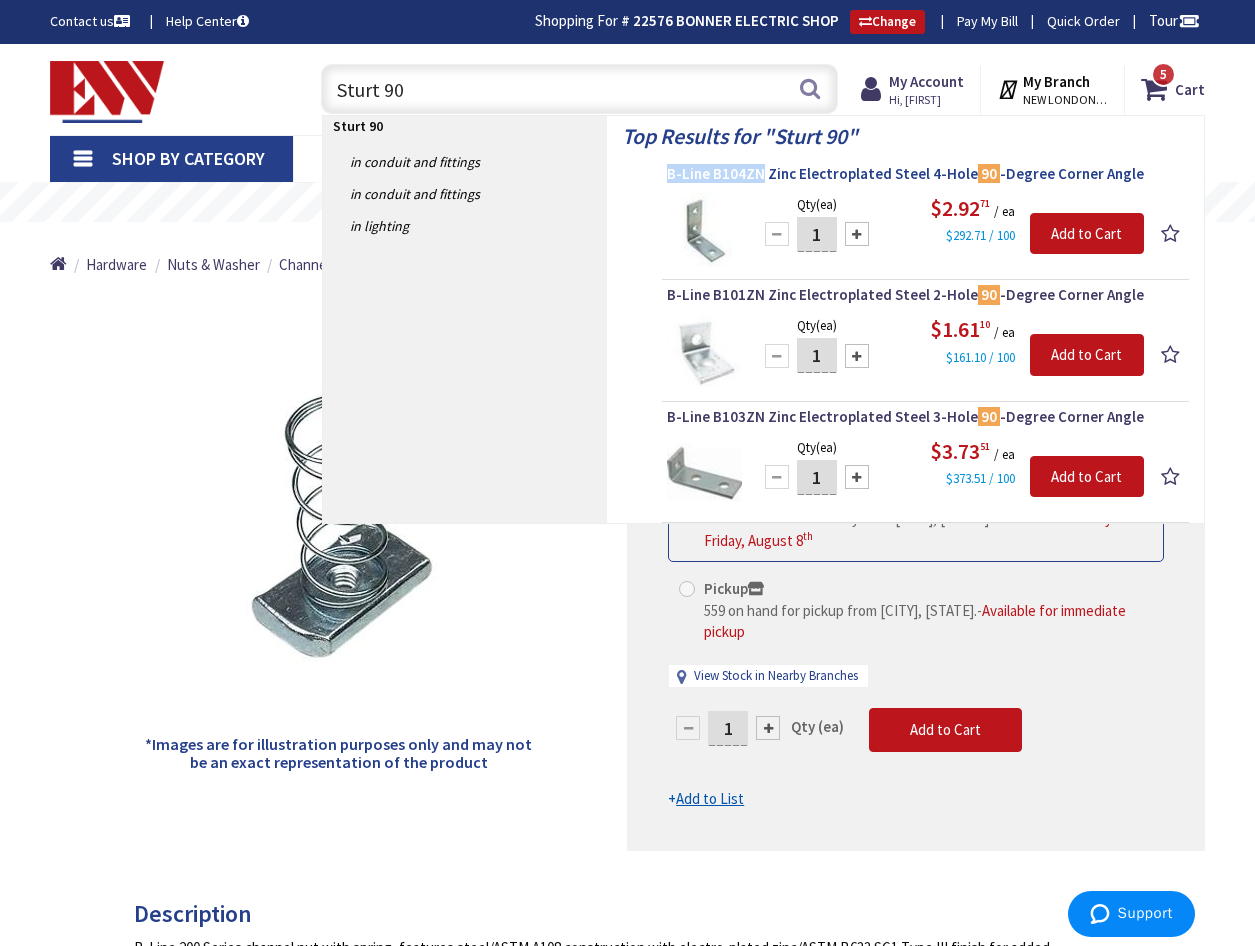 drag, startPoint x: 663, startPoint y: 174, endPoint x: 759, endPoint y: 168, distance: 96.18732 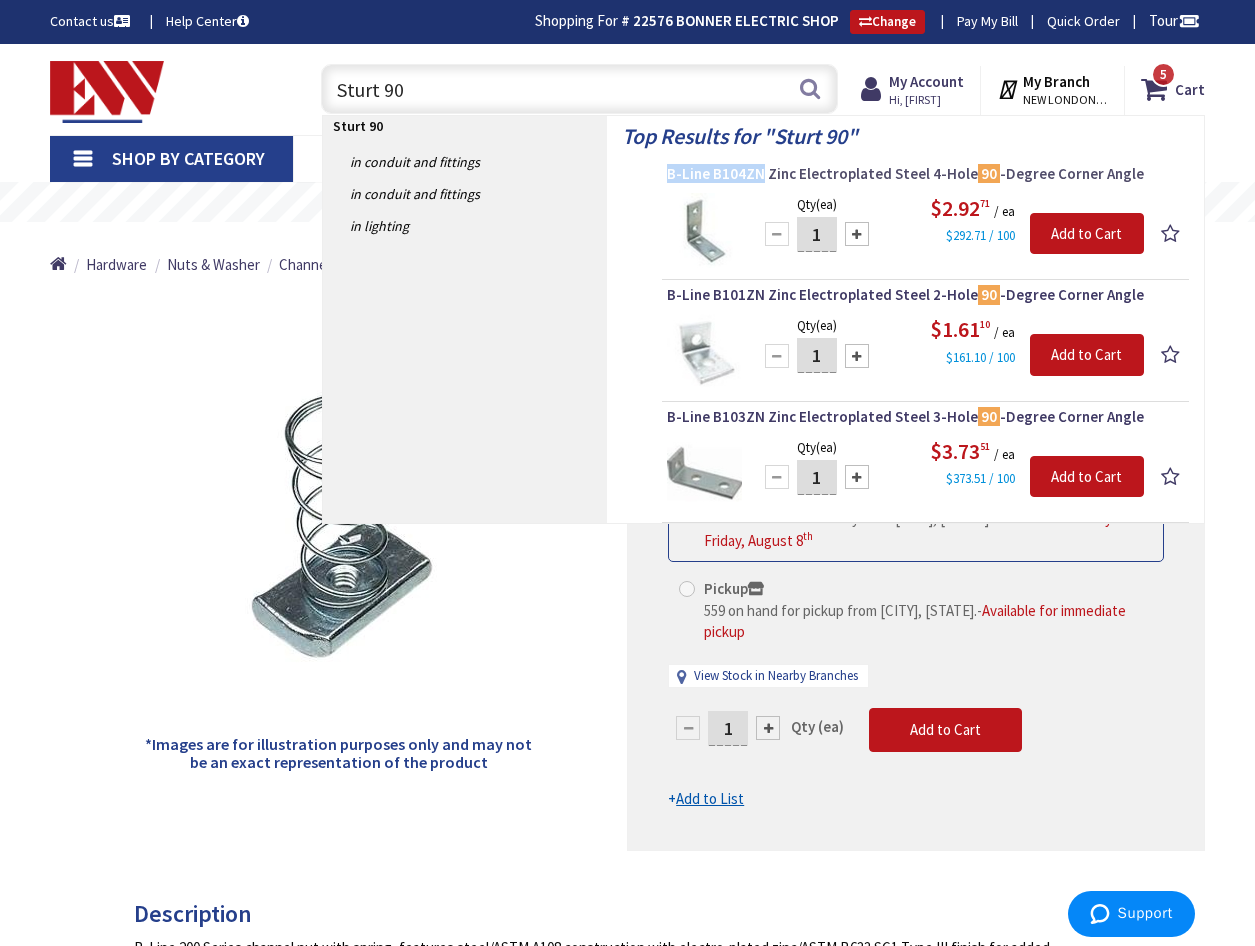 drag, startPoint x: 759, startPoint y: 168, endPoint x: 743, endPoint y: 168, distance: 16 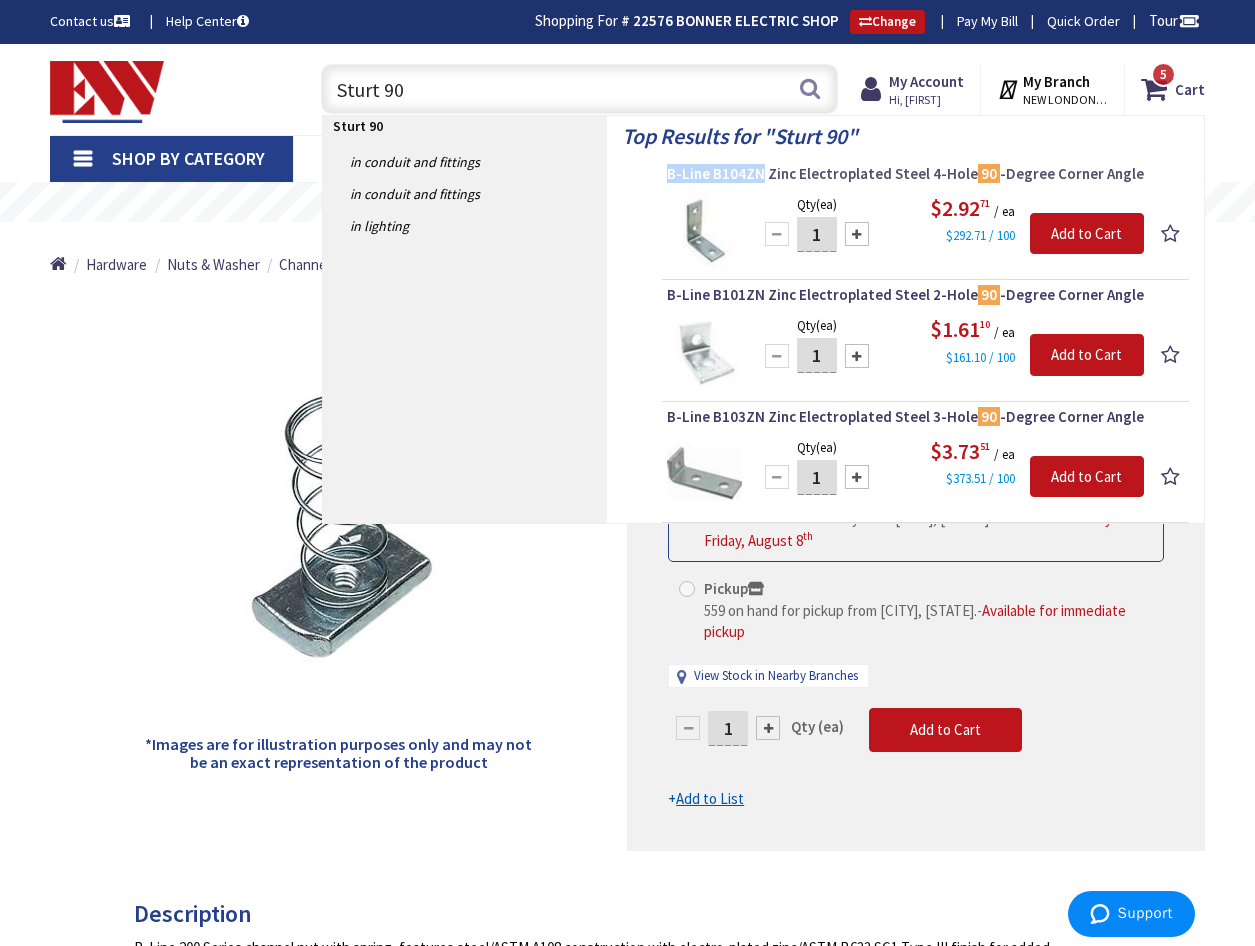 copy on "B-Line B104ZN" 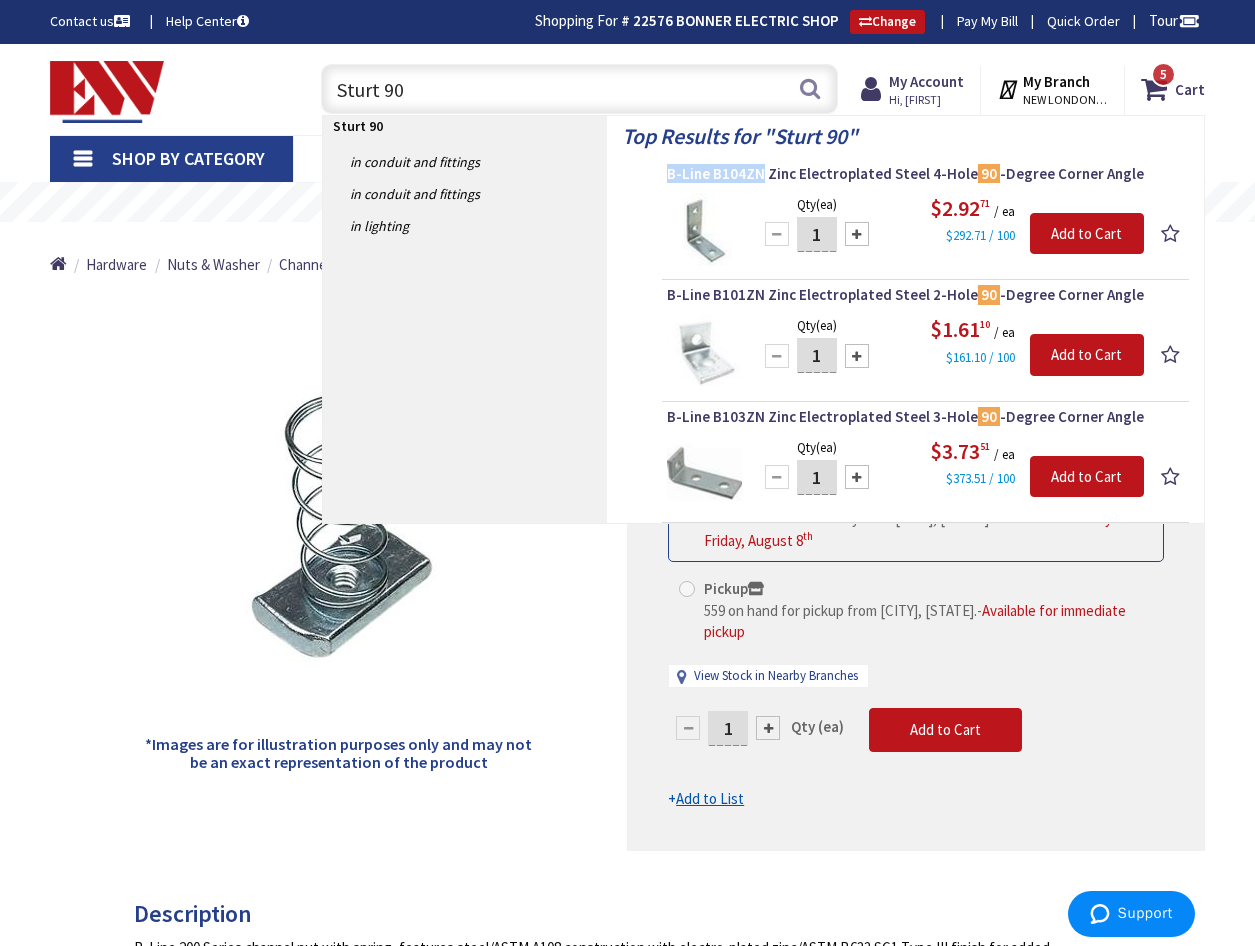 click on "Sturt 90" at bounding box center [579, 89] 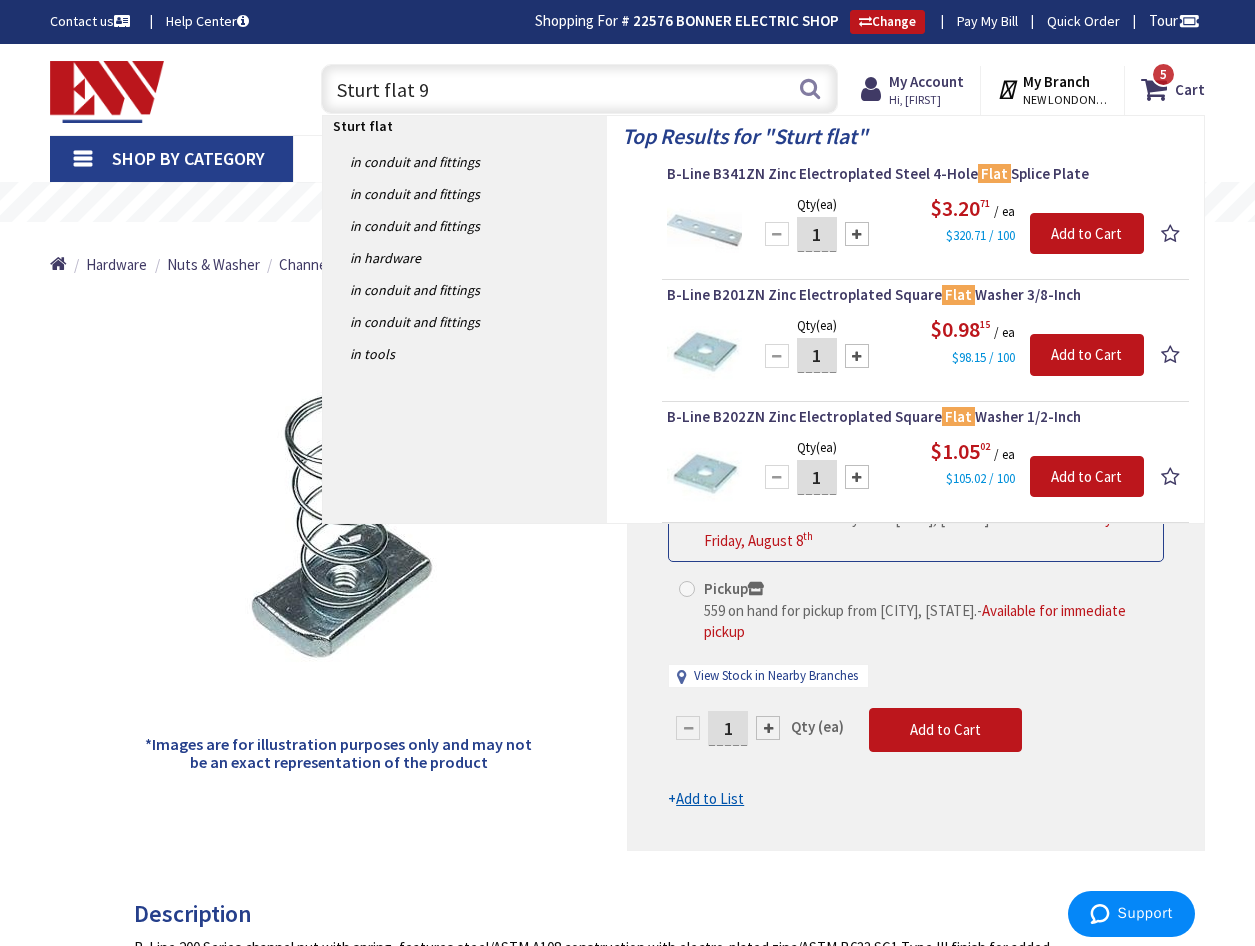 type on "Sturt flat 90" 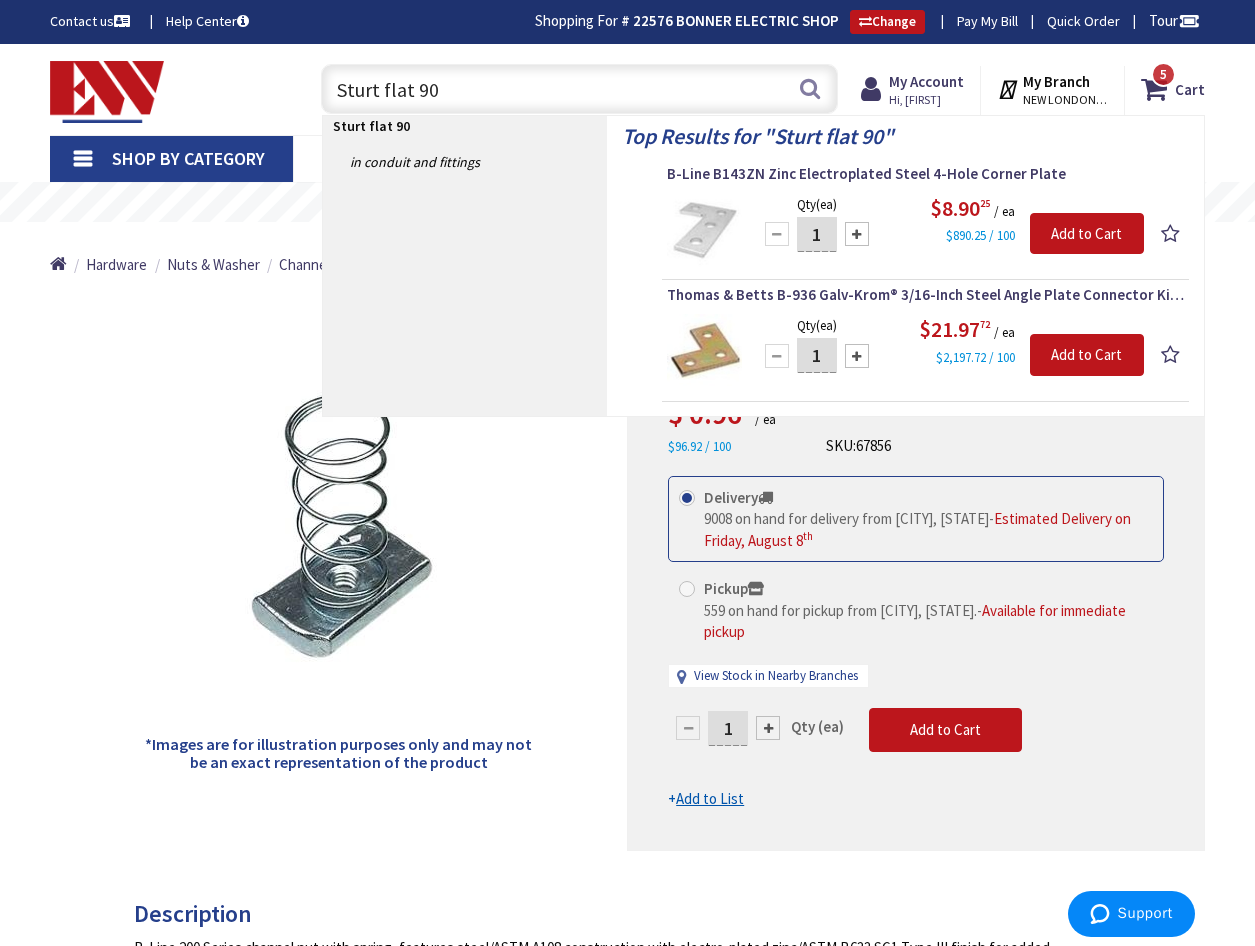 drag, startPoint x: 452, startPoint y: 98, endPoint x: 196, endPoint y: 72, distance: 257.31693 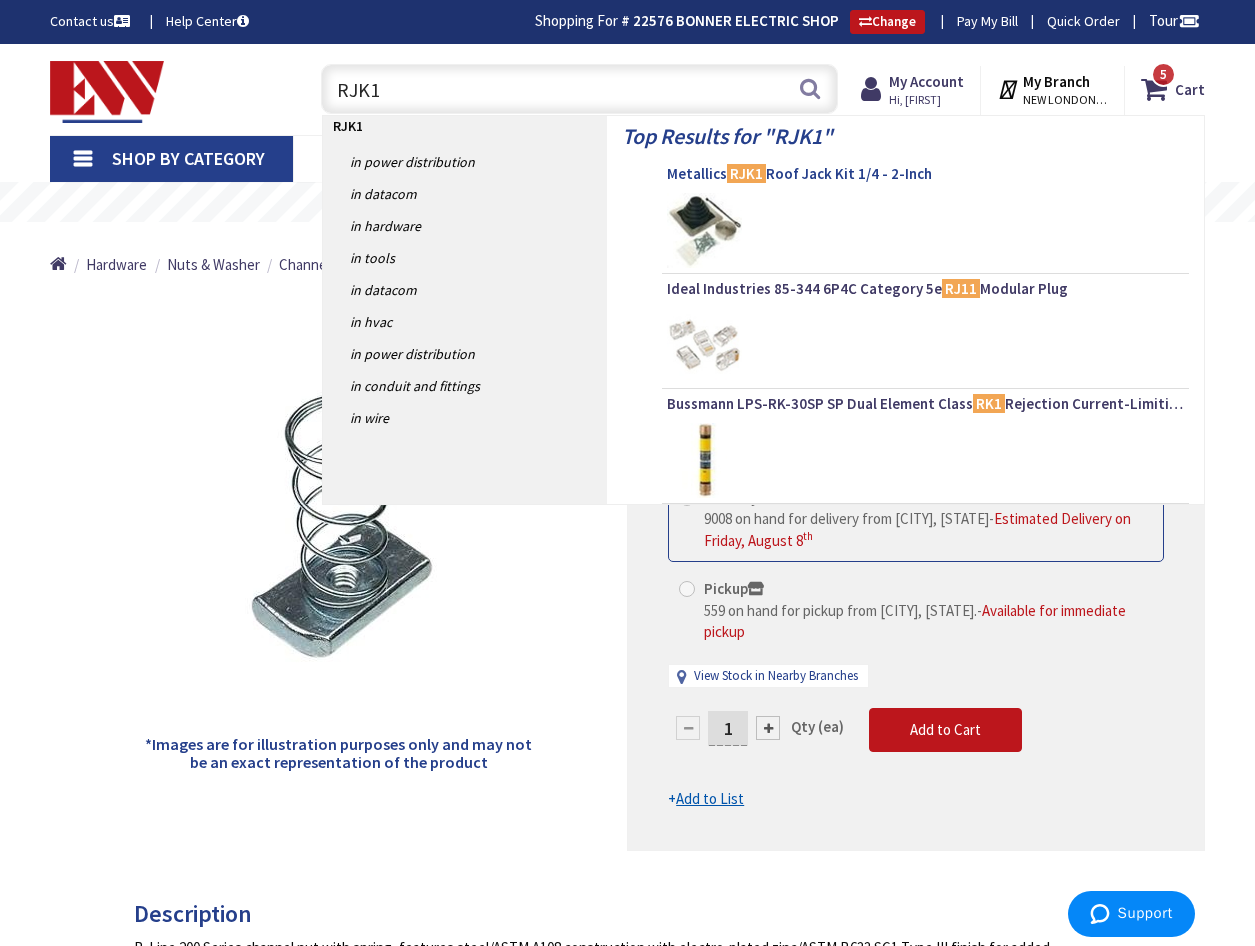 type on "RJK1" 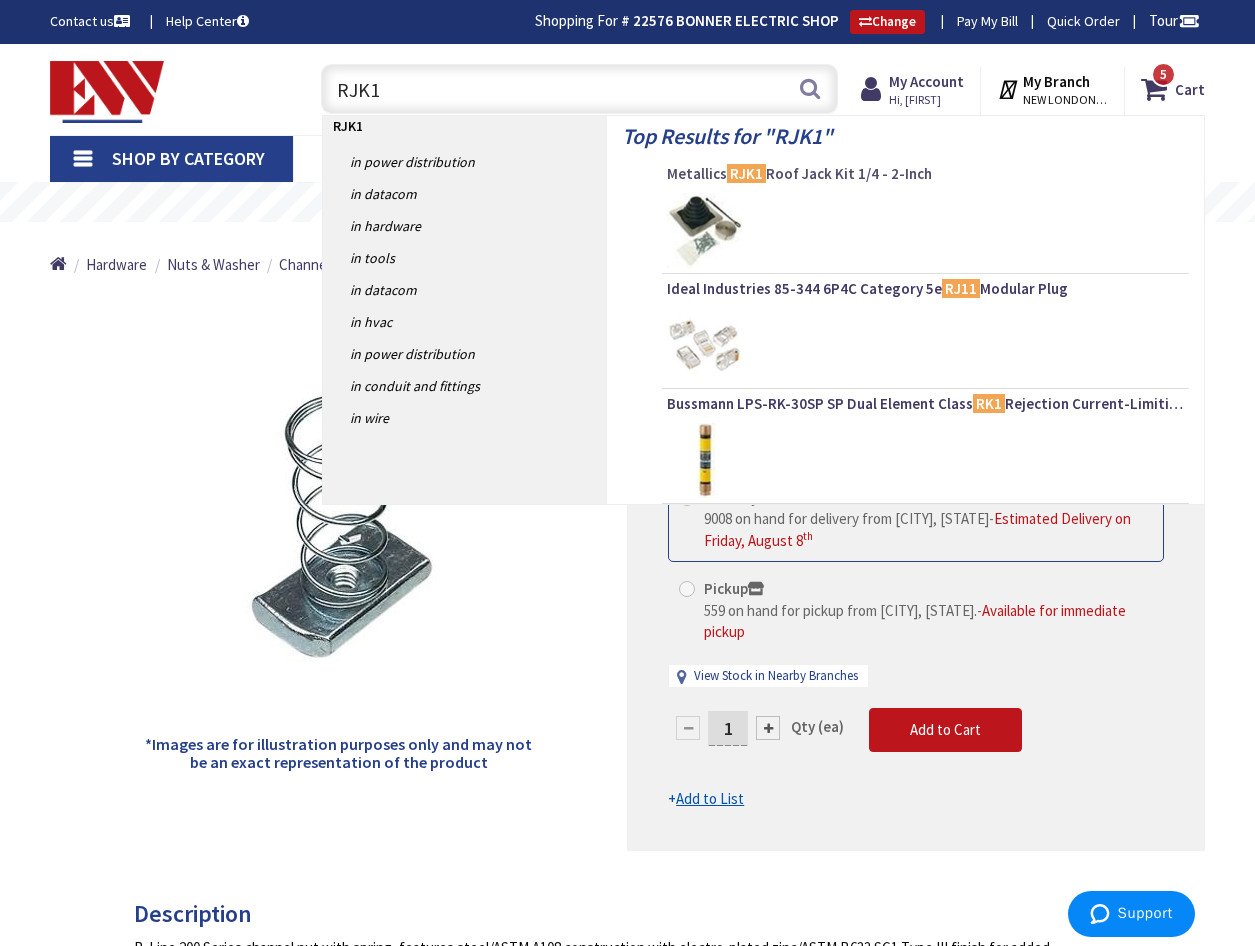 click on "Metallics  RJK1  Roof Jack Kit 1/4 - 2-Inch" at bounding box center [925, 174] 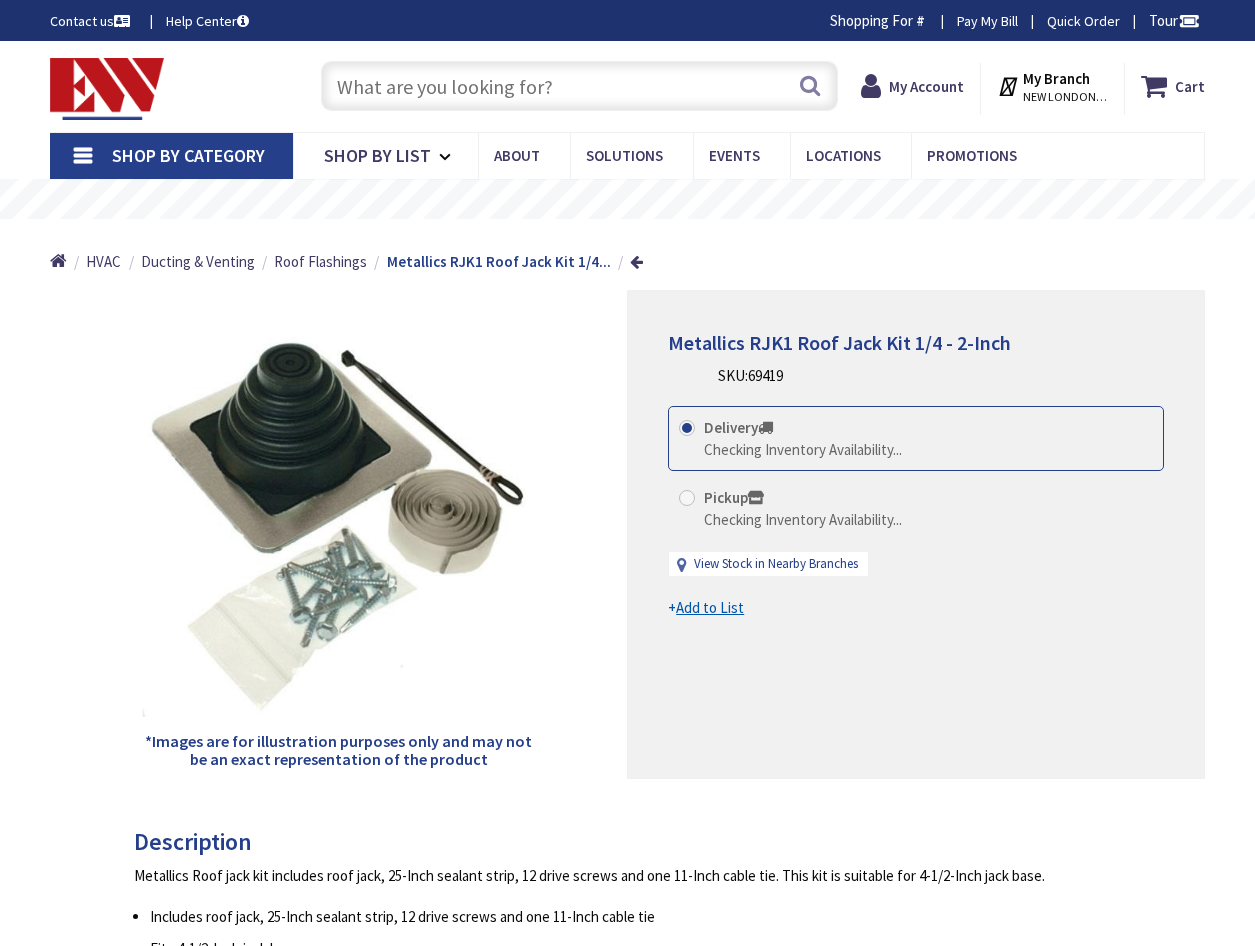 scroll, scrollTop: 0, scrollLeft: 0, axis: both 